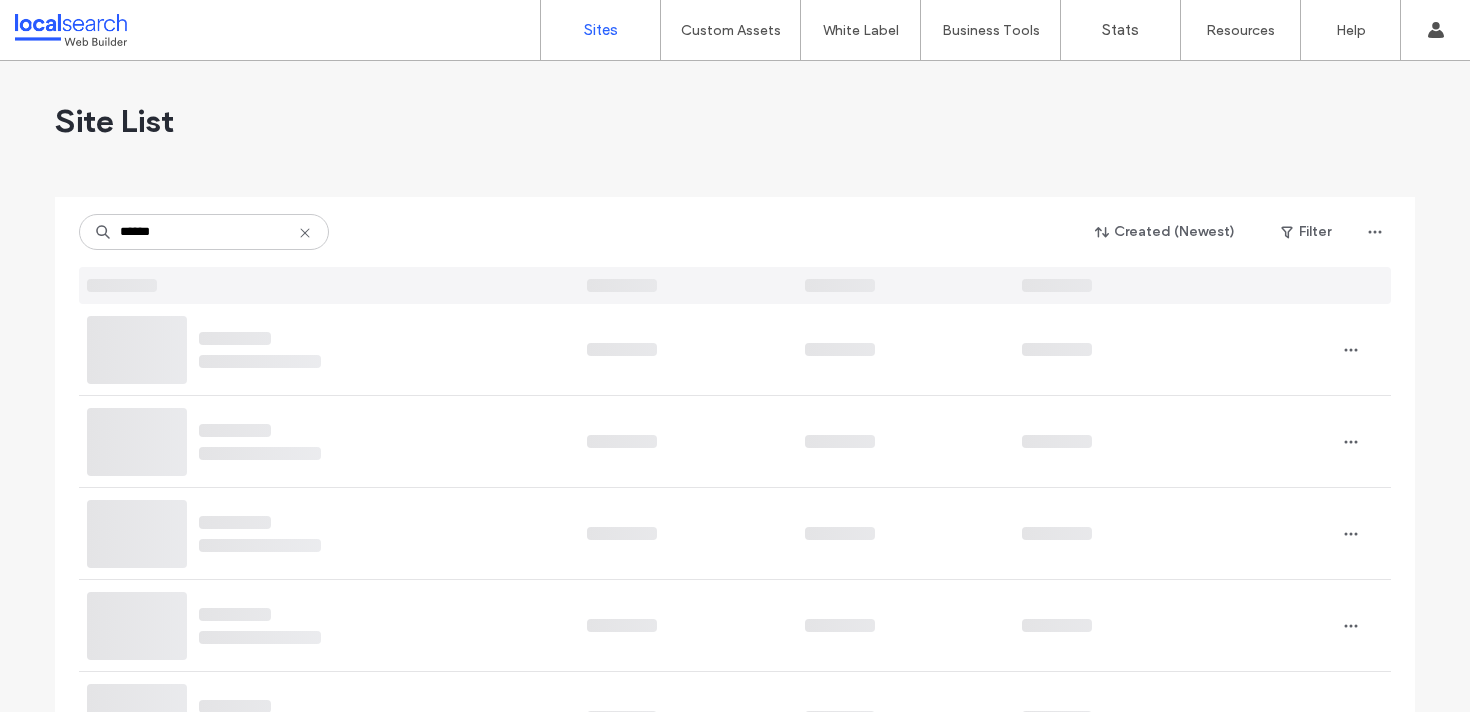 scroll, scrollTop: 0, scrollLeft: 0, axis: both 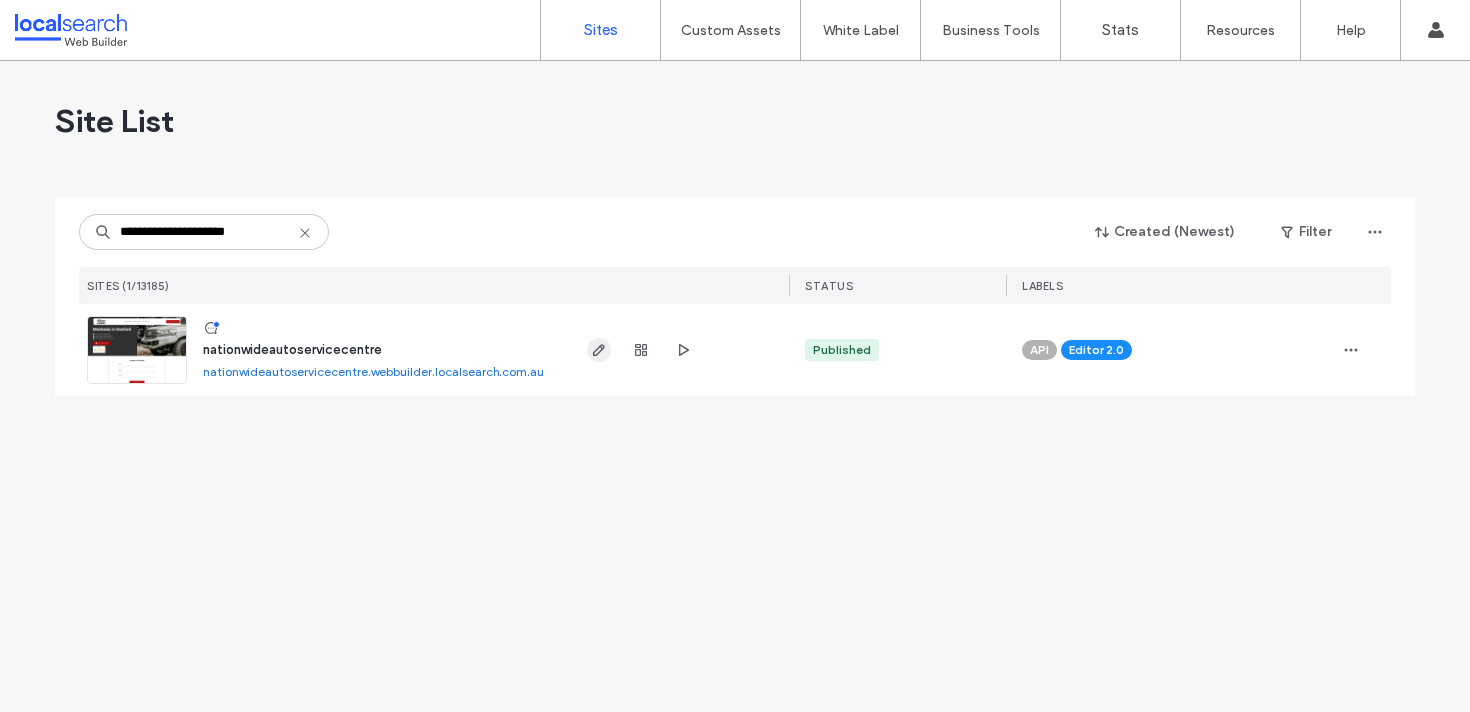 type on "**********" 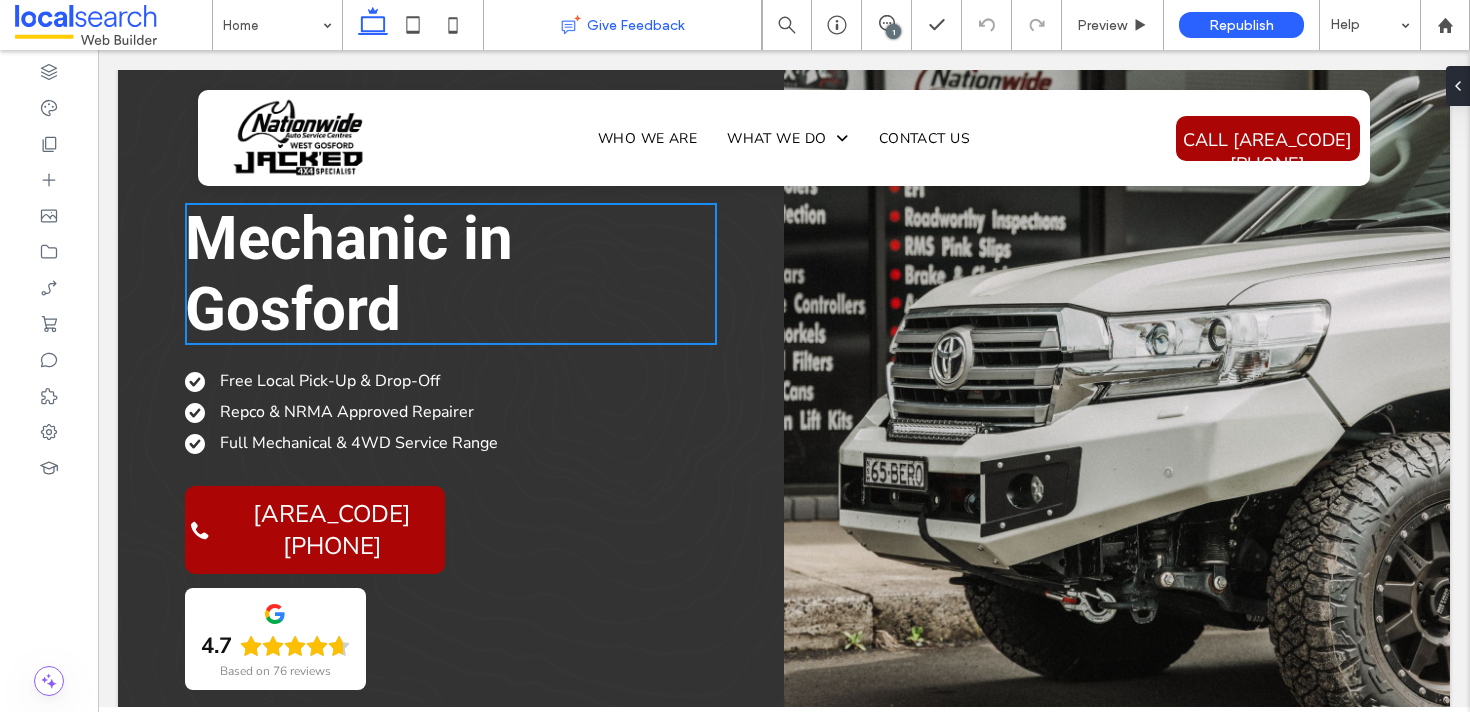scroll, scrollTop: 0, scrollLeft: 0, axis: both 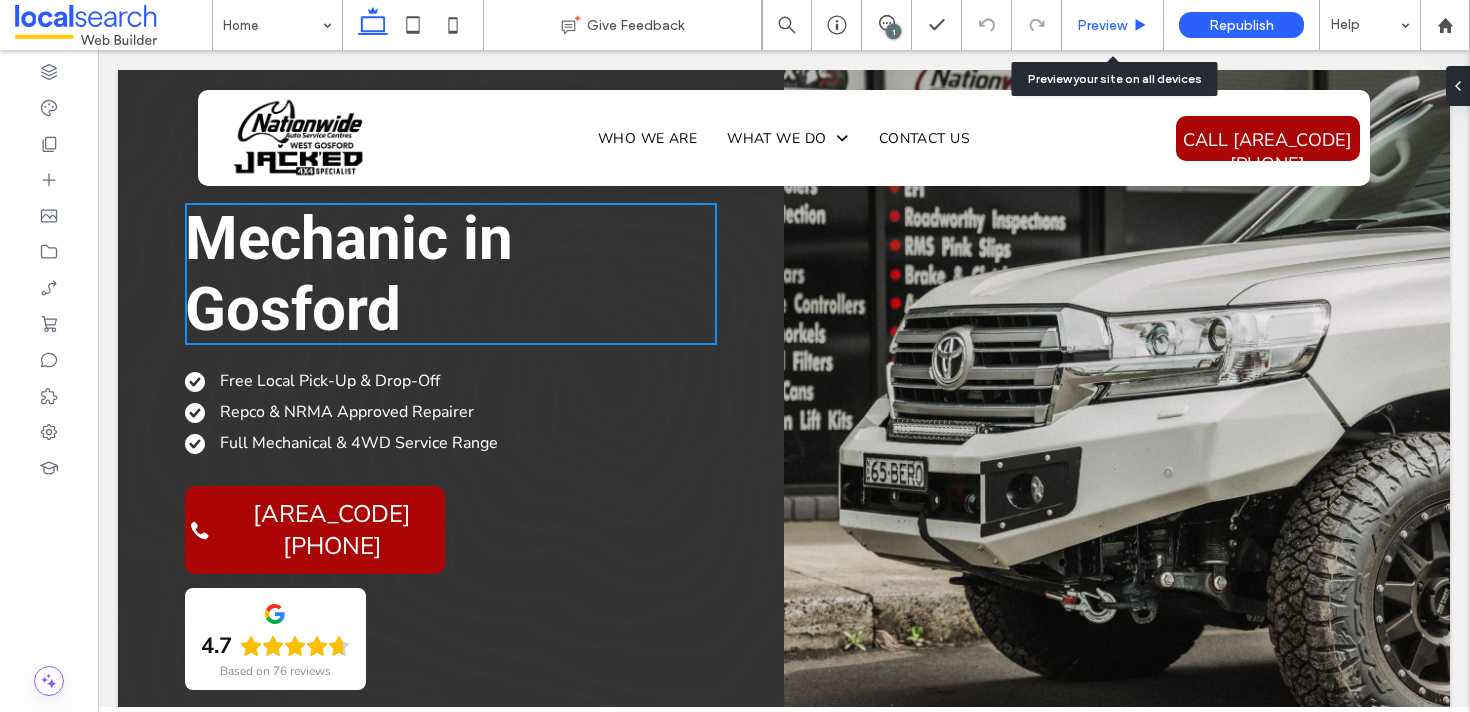 click on "Preview" at bounding box center [1113, 25] 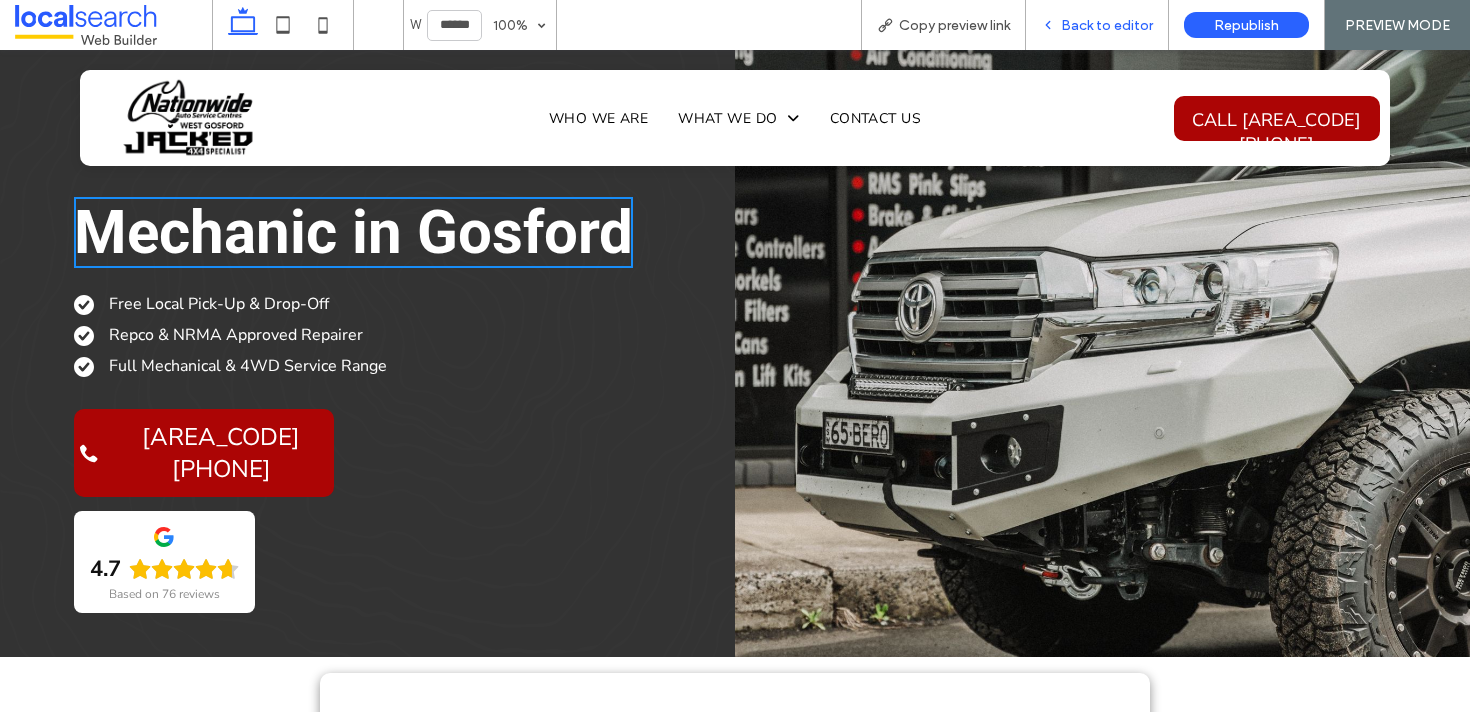 click on "Back to editor" at bounding box center (1107, 25) 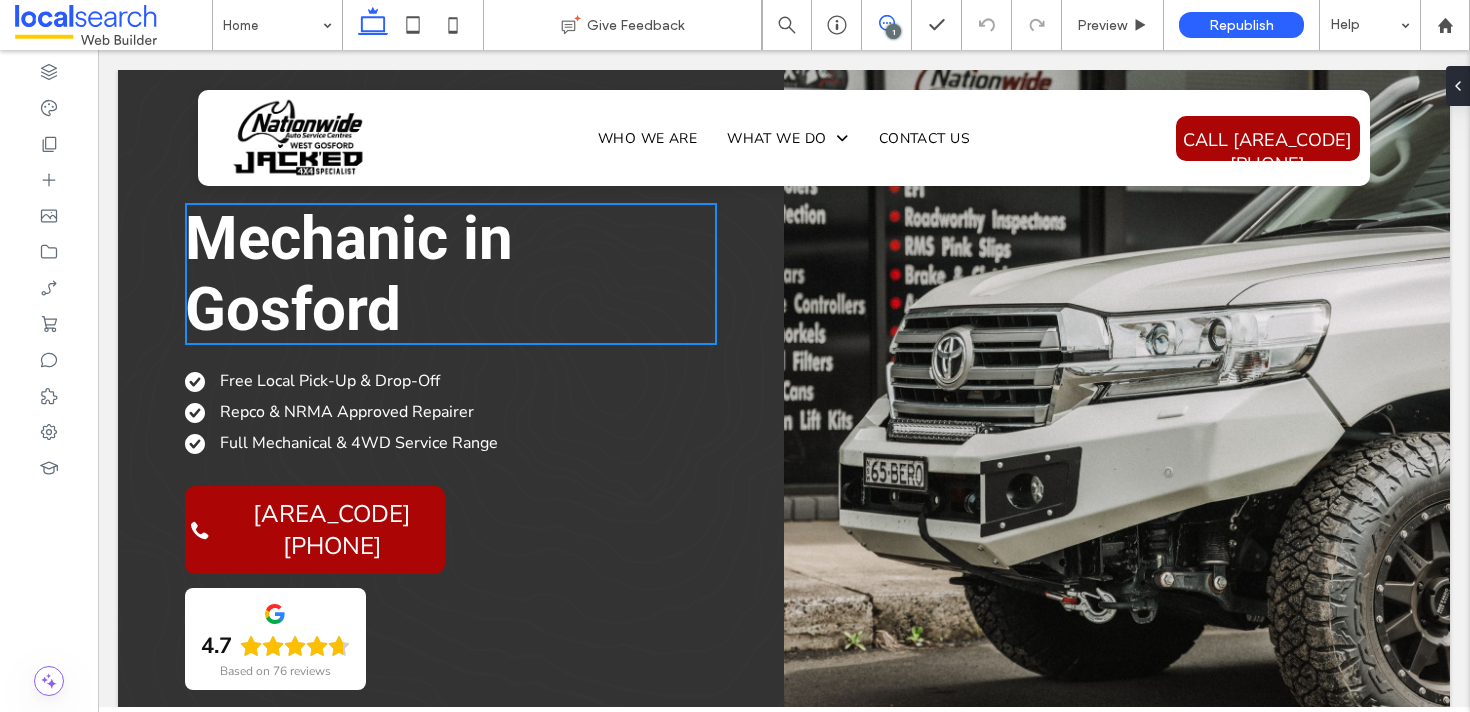 click at bounding box center (886, 23) 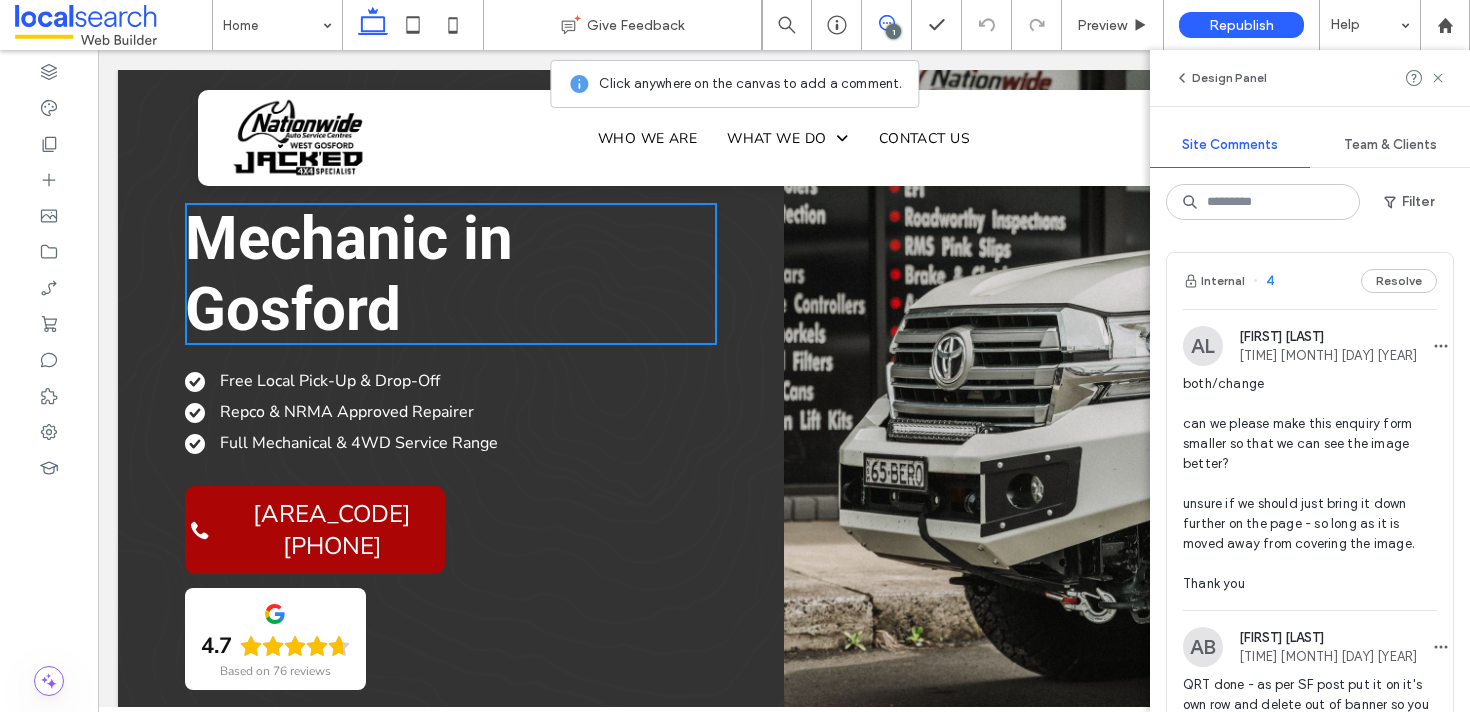 click on "Resolve" at bounding box center (1399, 281) 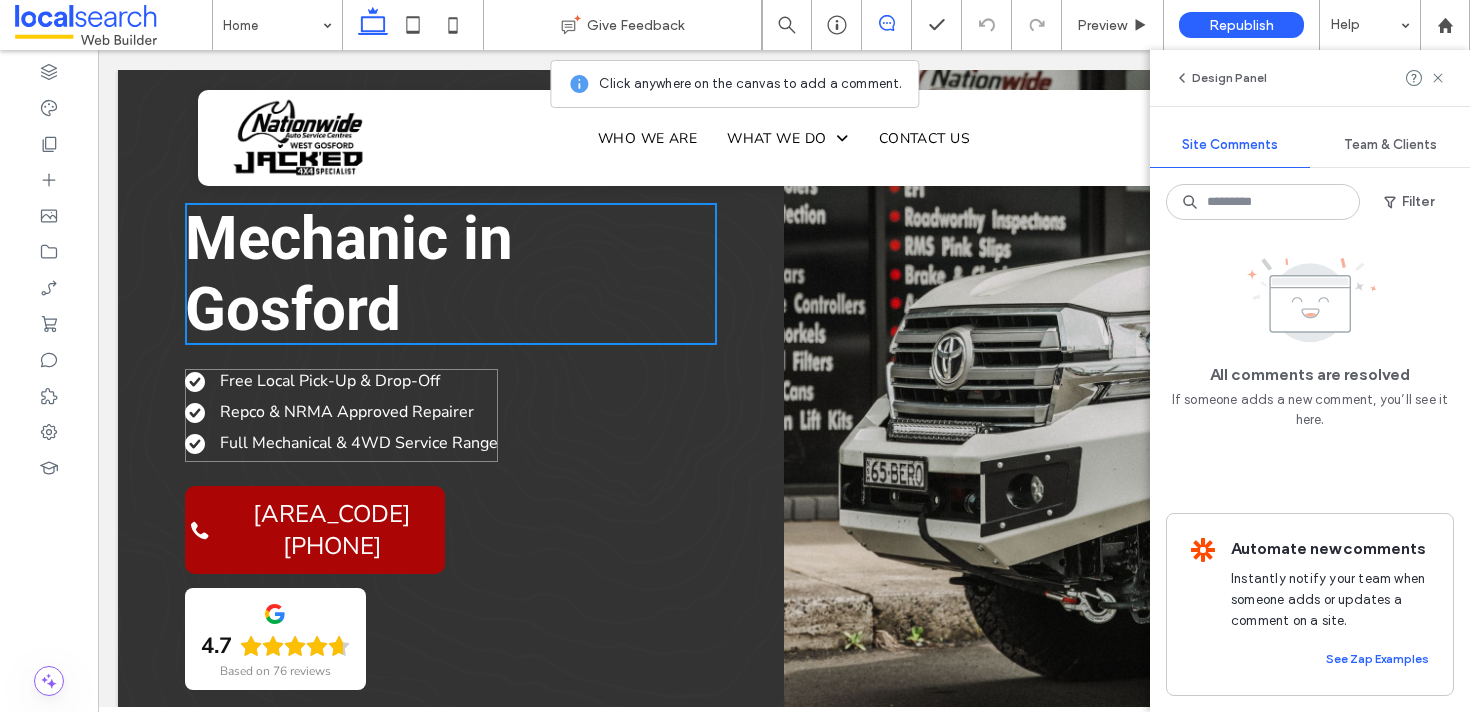 click on "Repco & NRMA Approved Repairer" at bounding box center (347, 412) 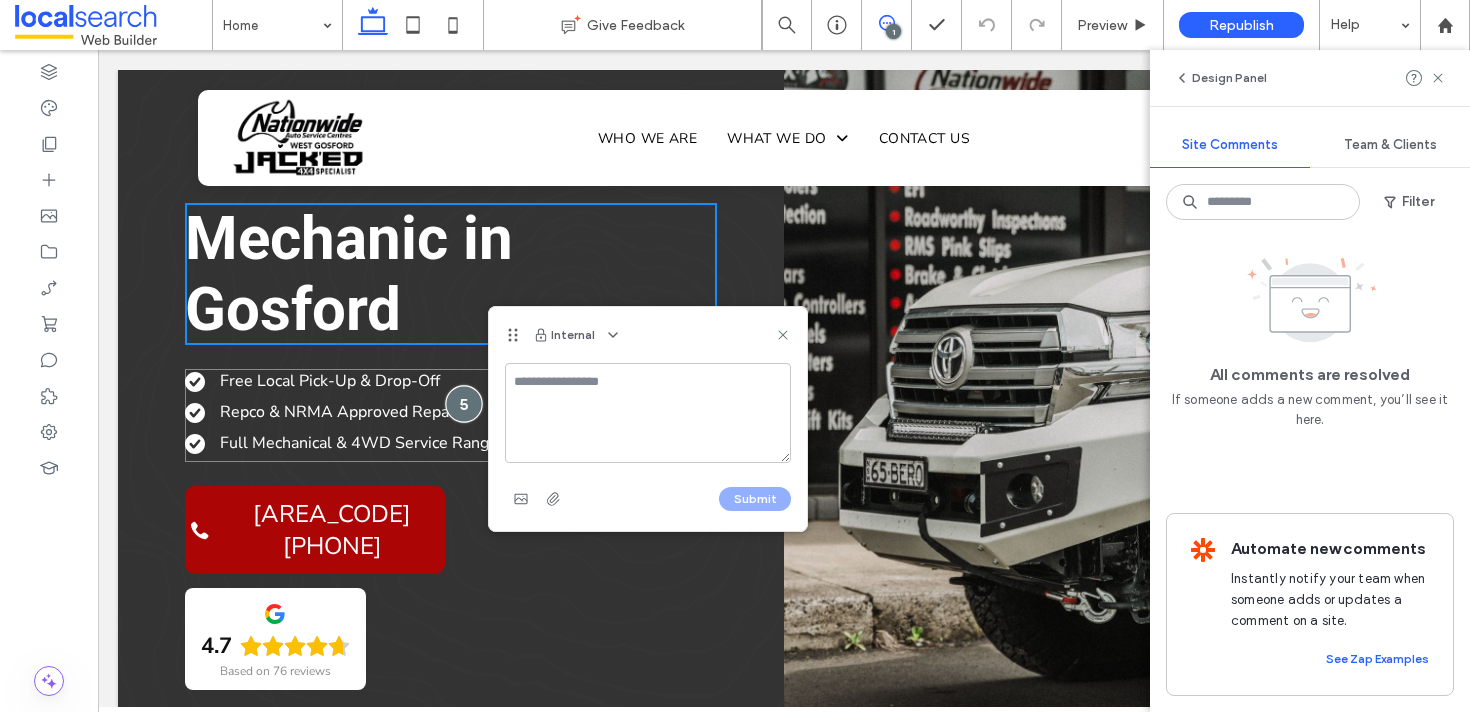 type on "*" 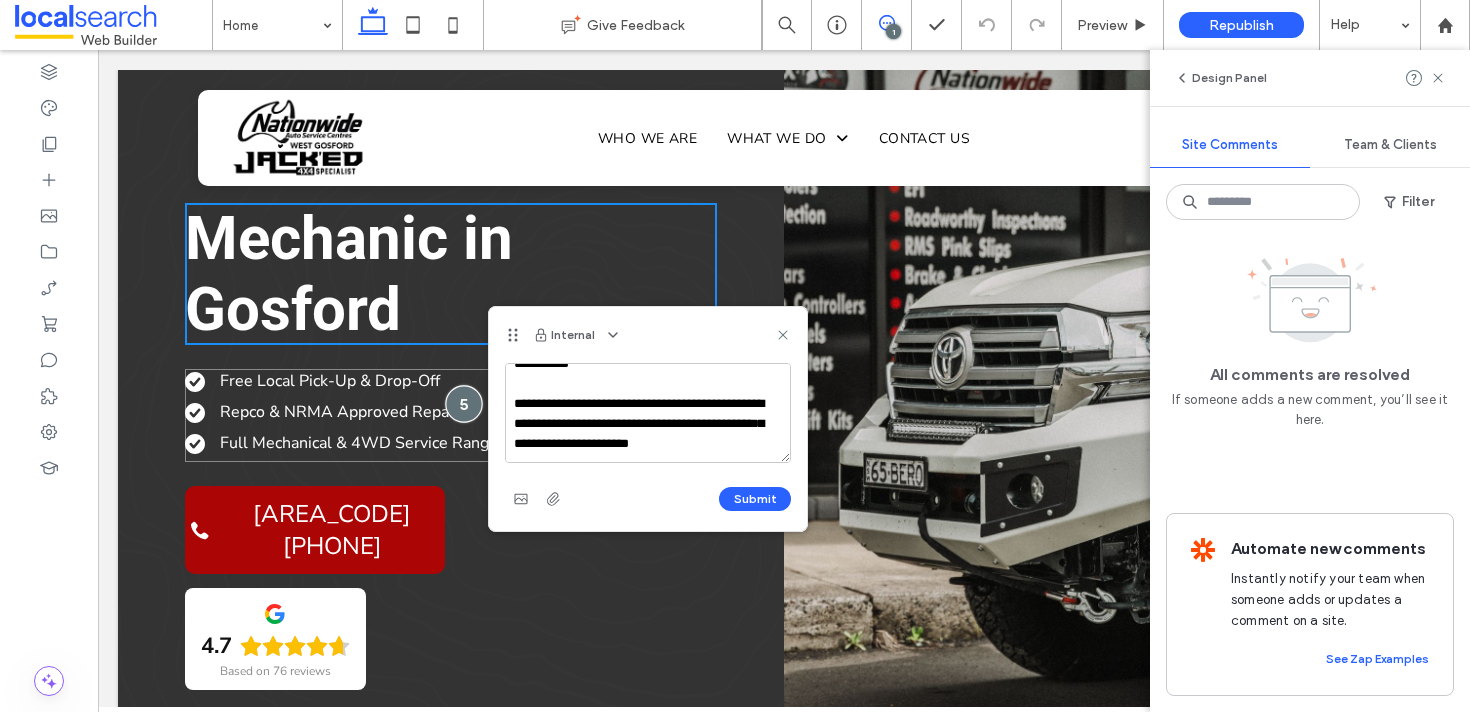 scroll, scrollTop: 28, scrollLeft: 0, axis: vertical 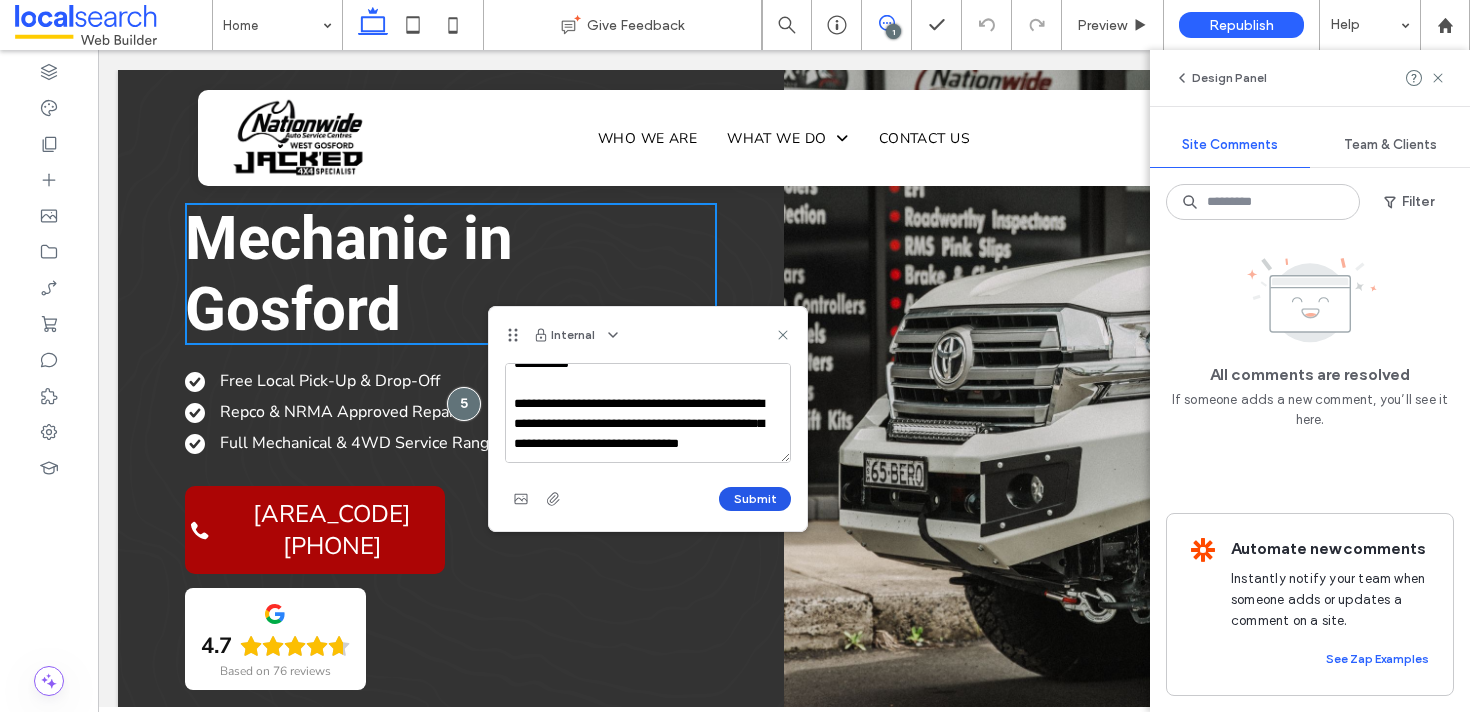 type on "**********" 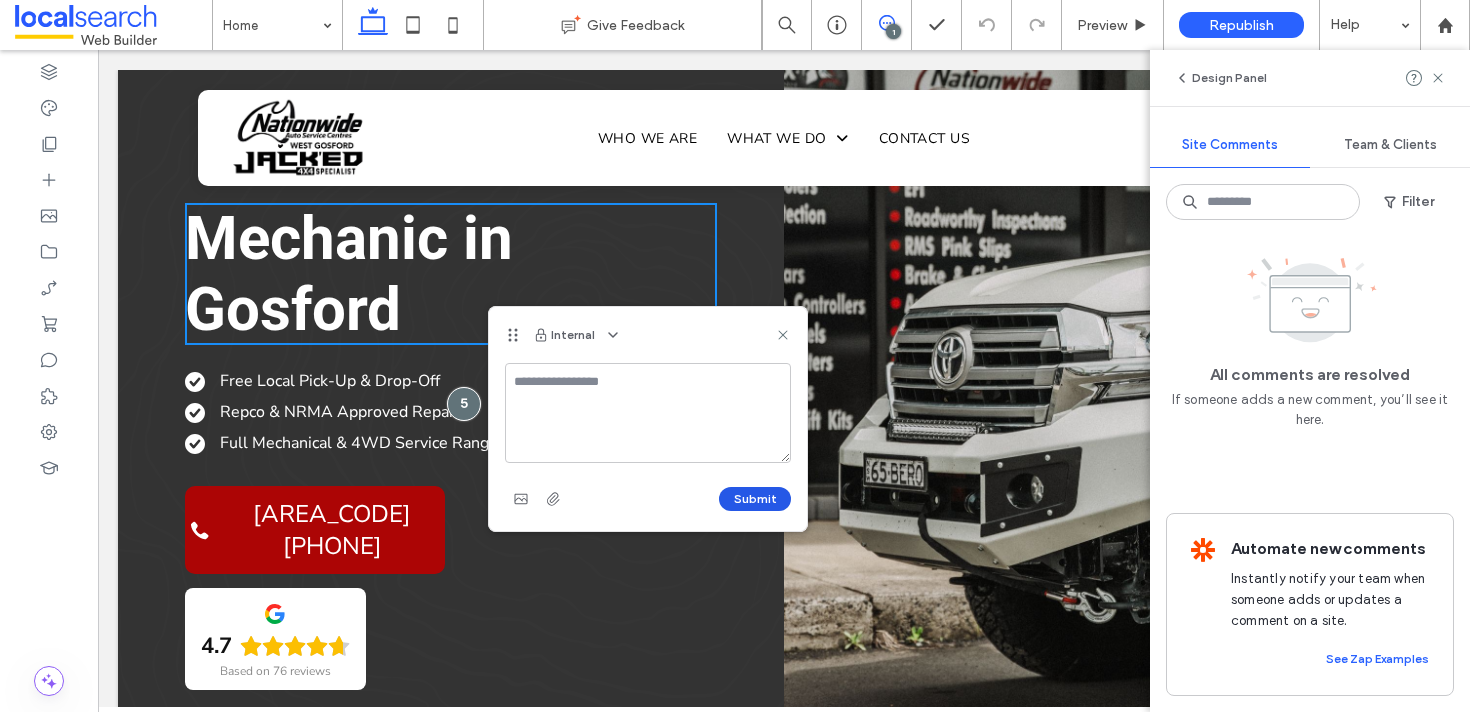 scroll, scrollTop: 0, scrollLeft: 0, axis: both 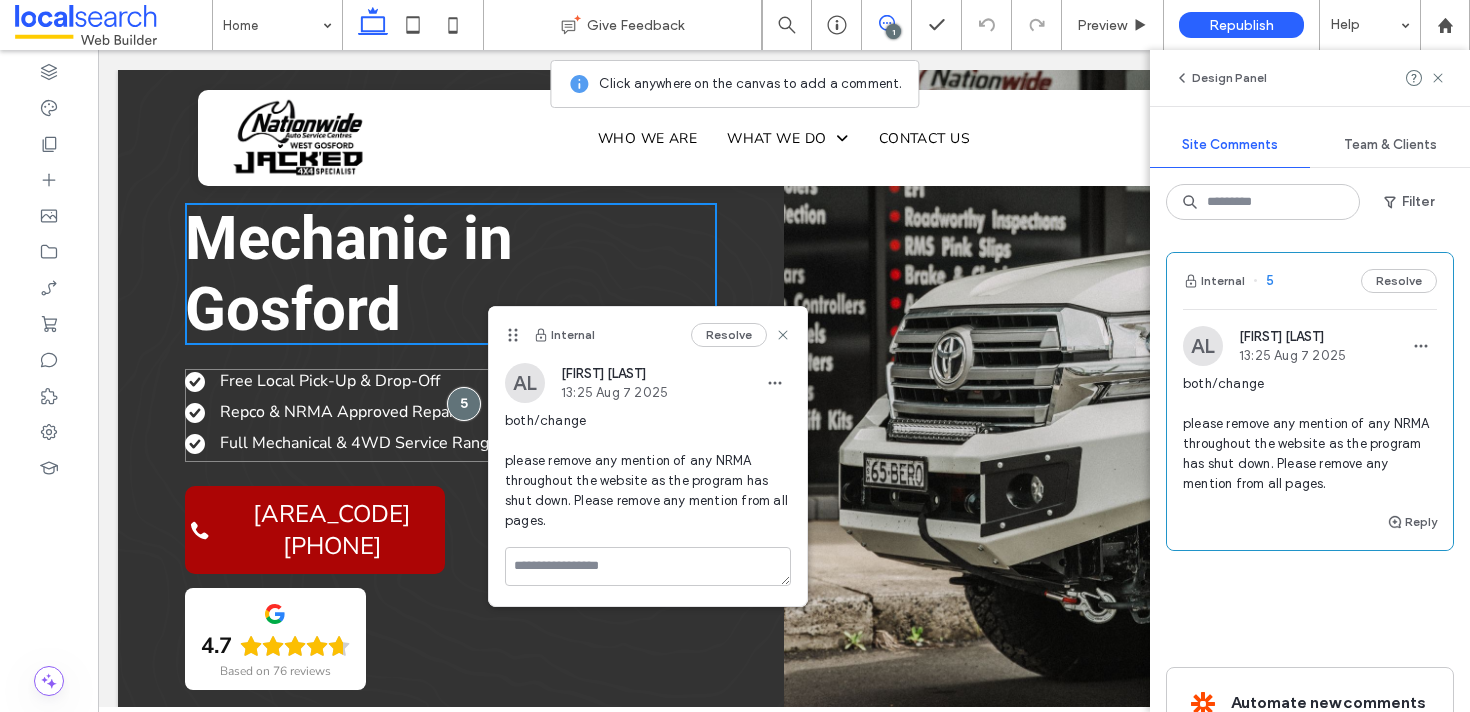 click on "Repco & NRMA Approved Repairer" at bounding box center (347, 412) 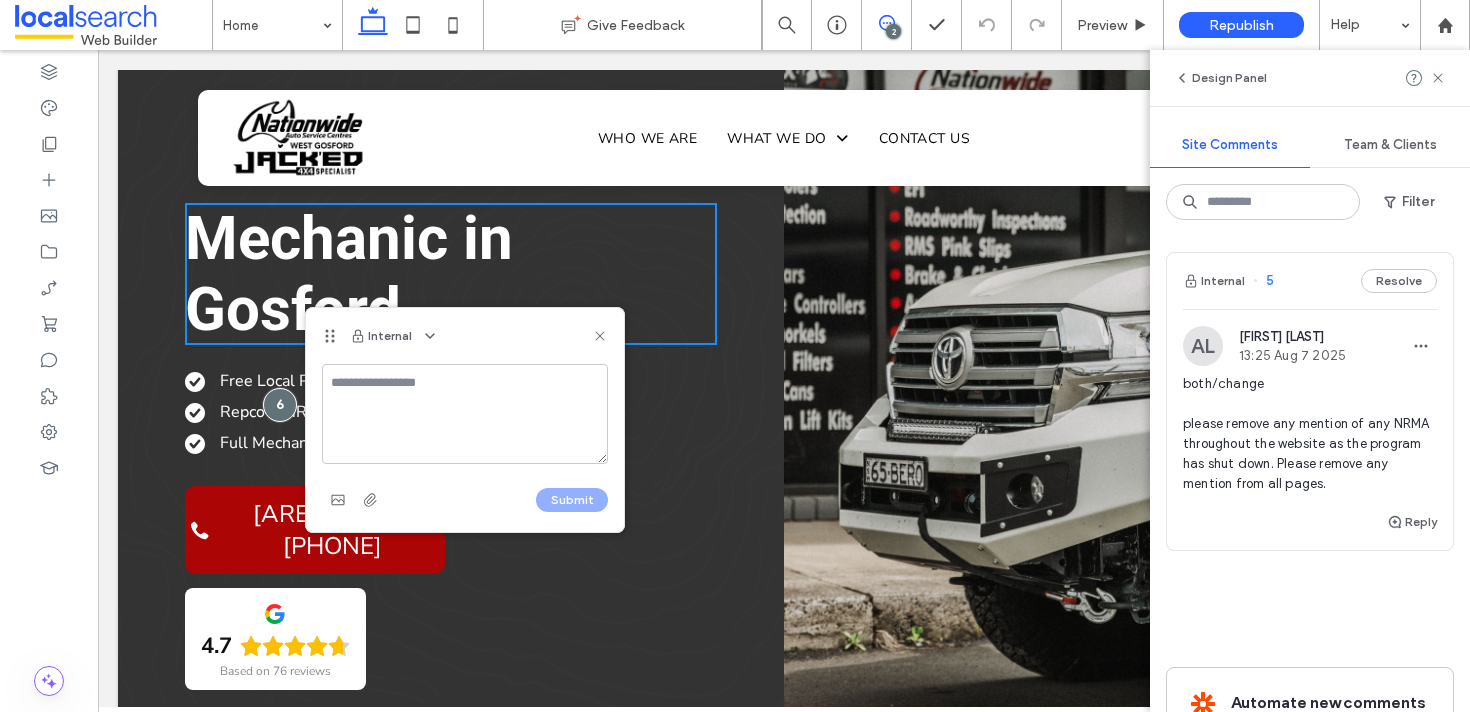 click at bounding box center [465, 414] 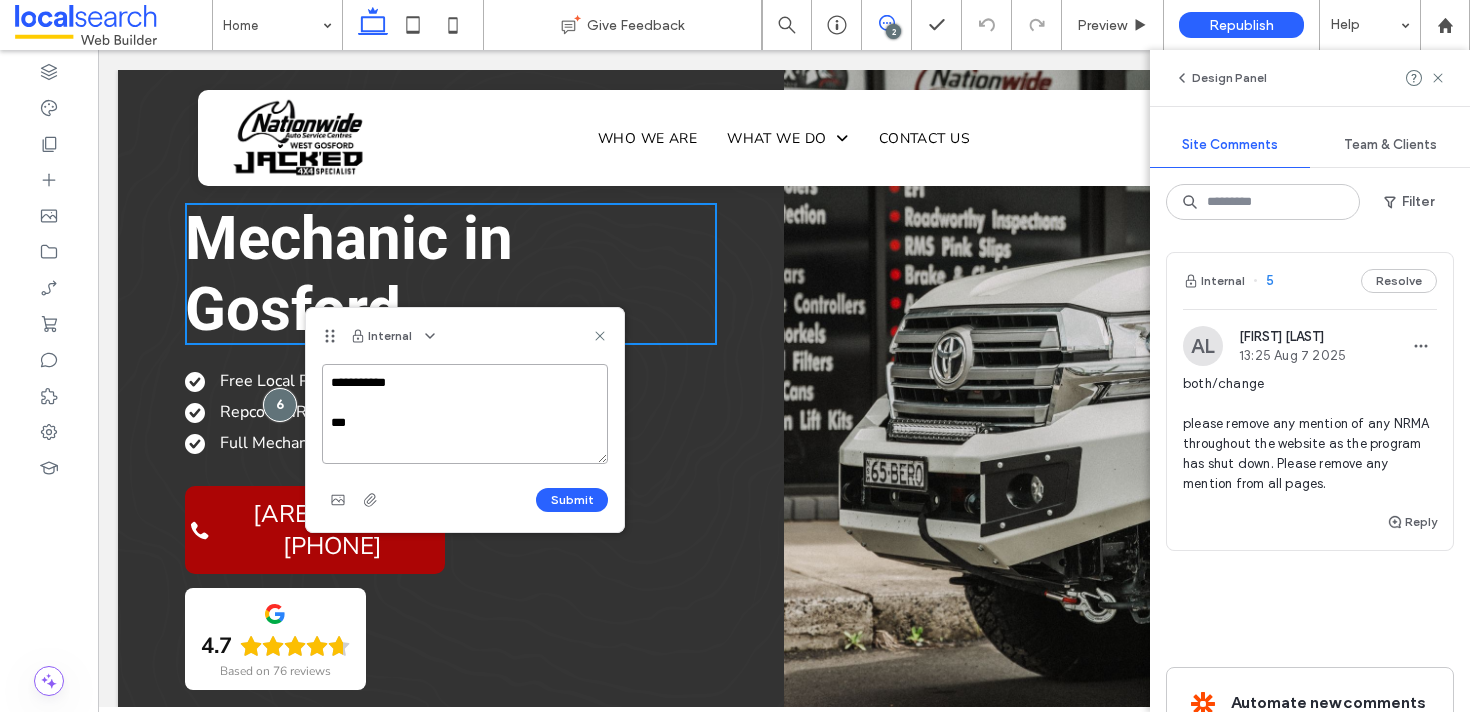 click on "**********" at bounding box center [465, 414] 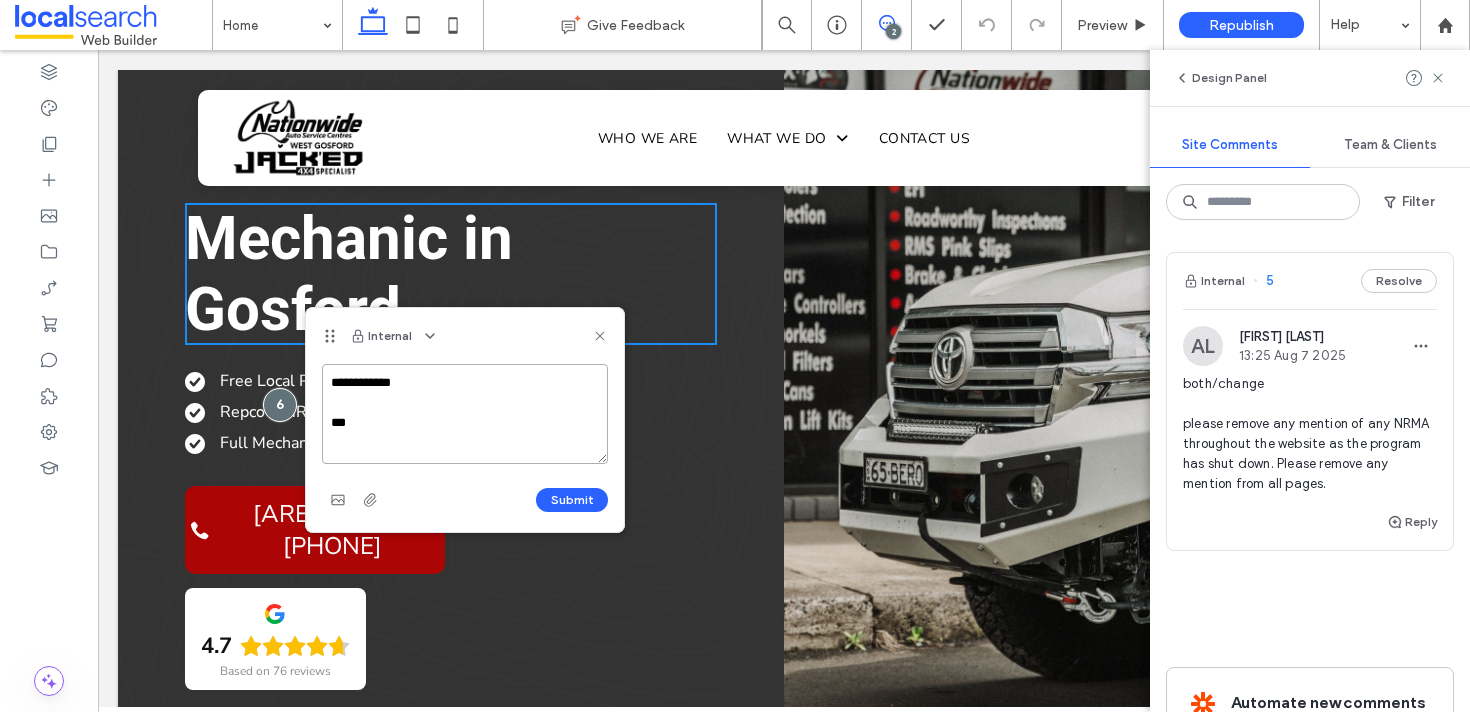 click on "**********" at bounding box center [465, 414] 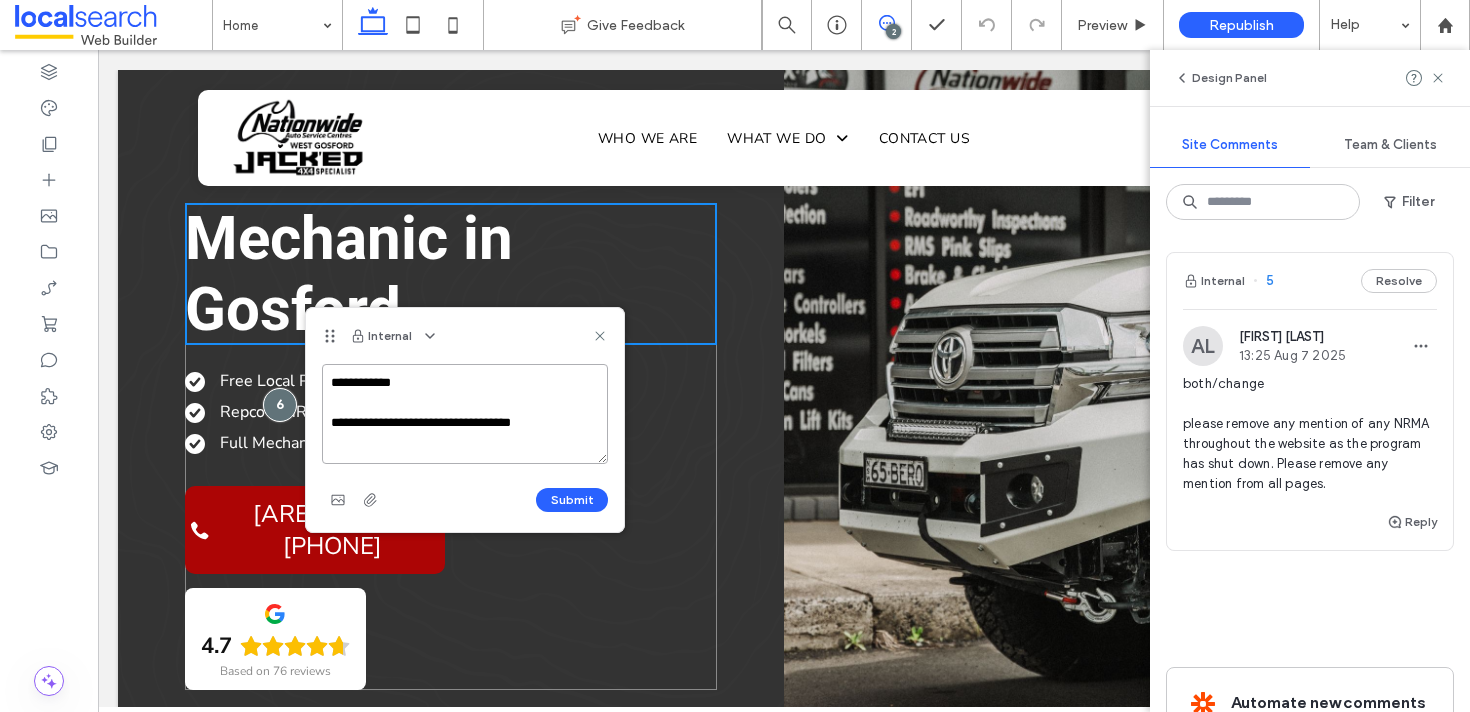 drag, startPoint x: 651, startPoint y: 473, endPoint x: 625, endPoint y: 424, distance: 55.470715 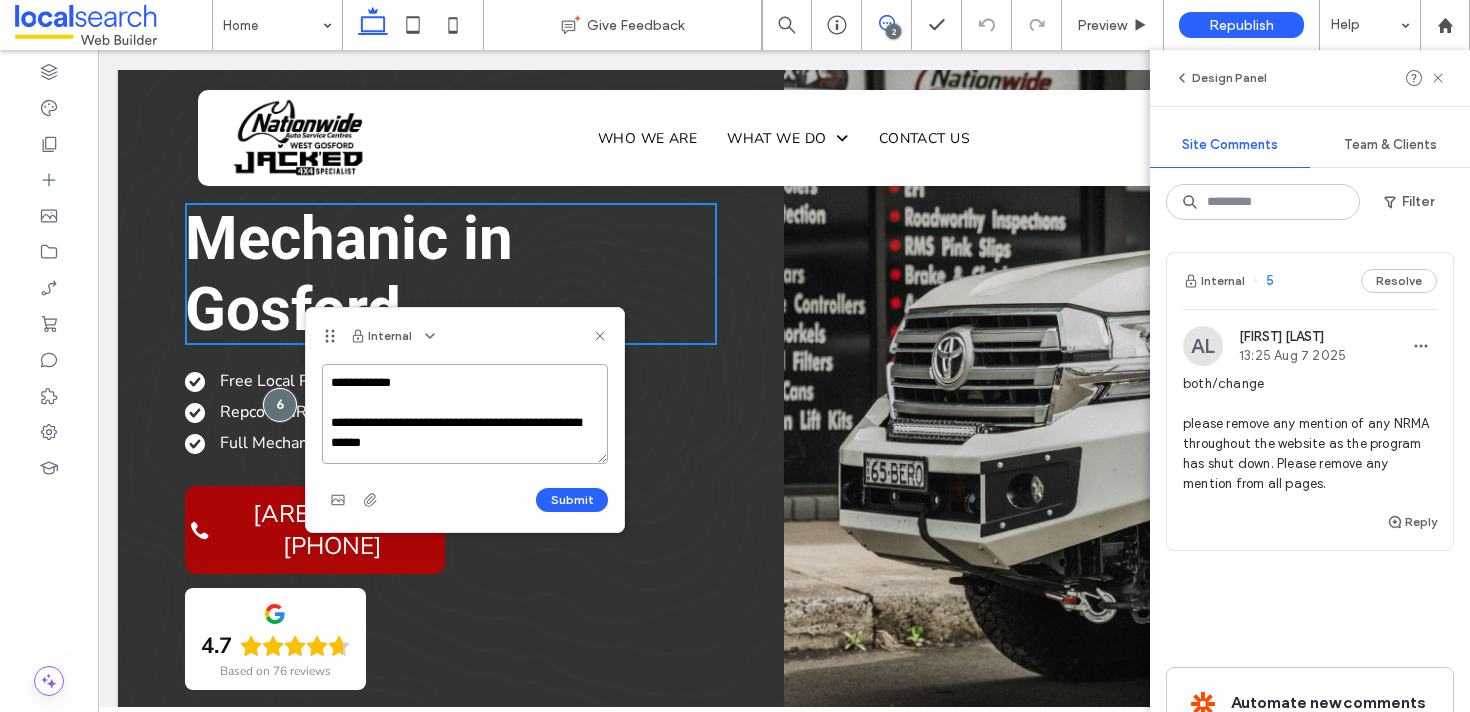 click on "**********" at bounding box center (465, 414) 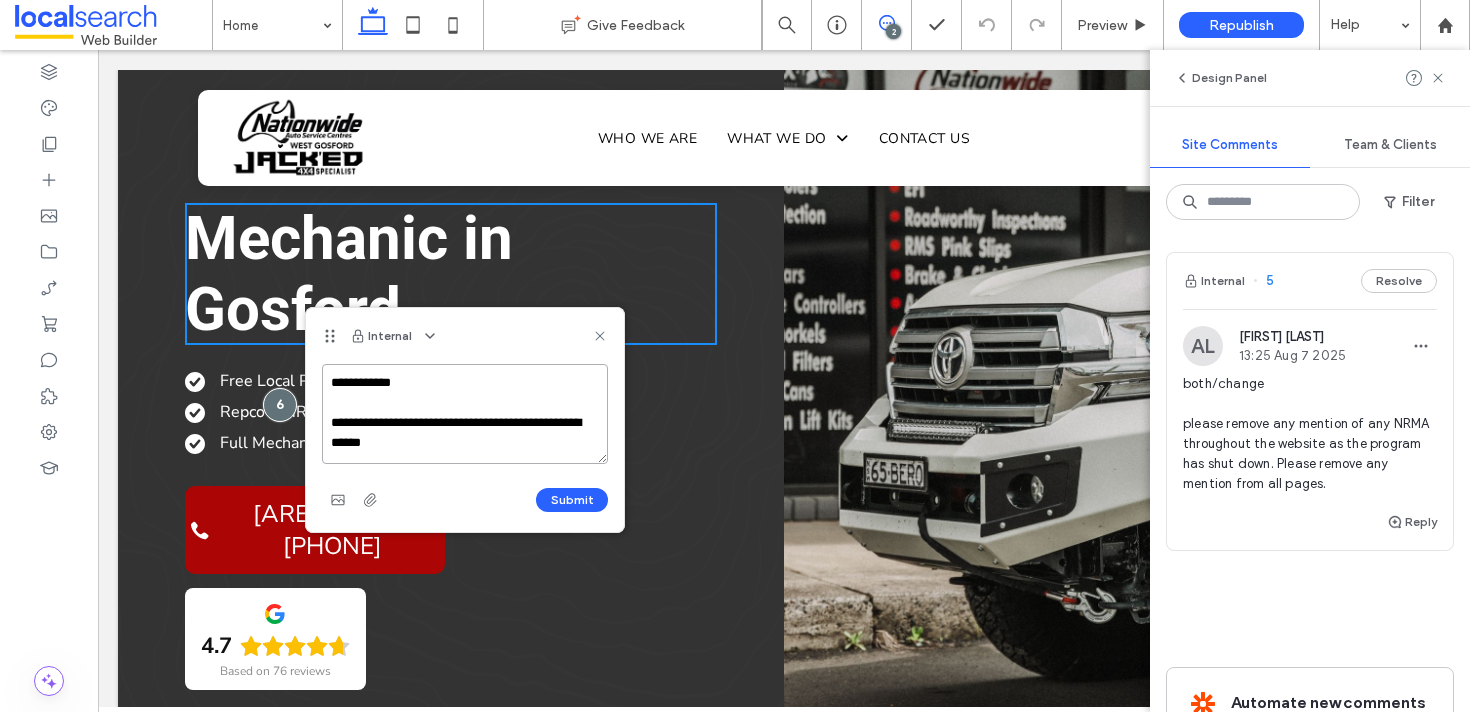 click on "**********" at bounding box center [465, 414] 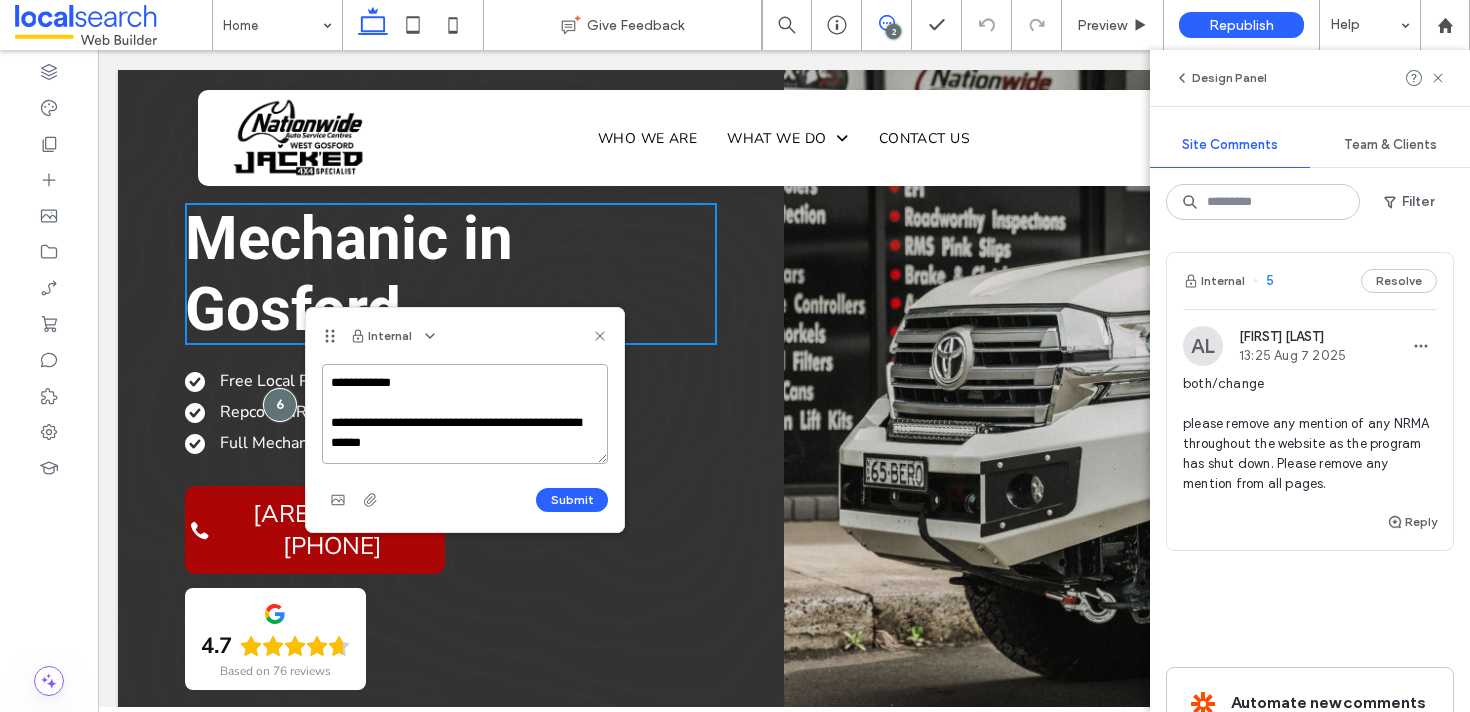 click on "**********" at bounding box center [465, 414] 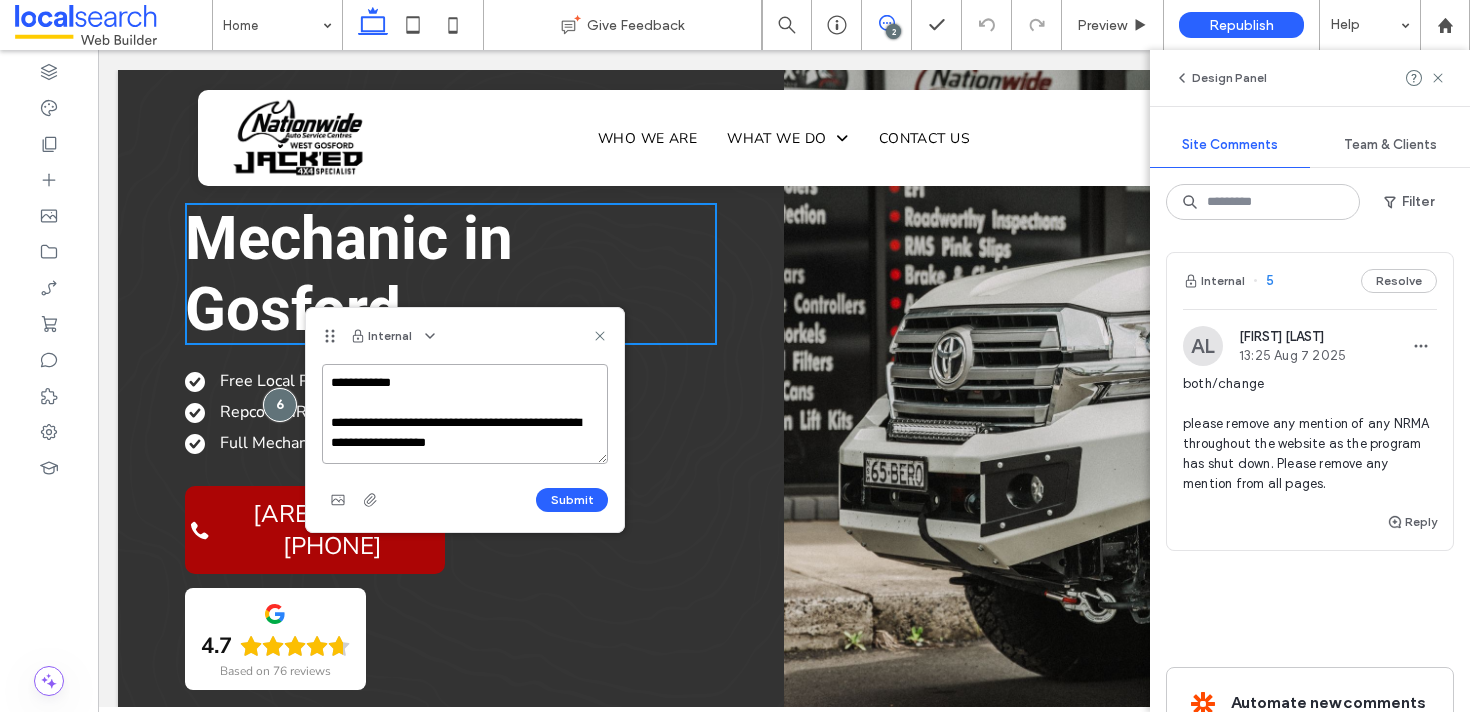 click on "**********" at bounding box center [465, 414] 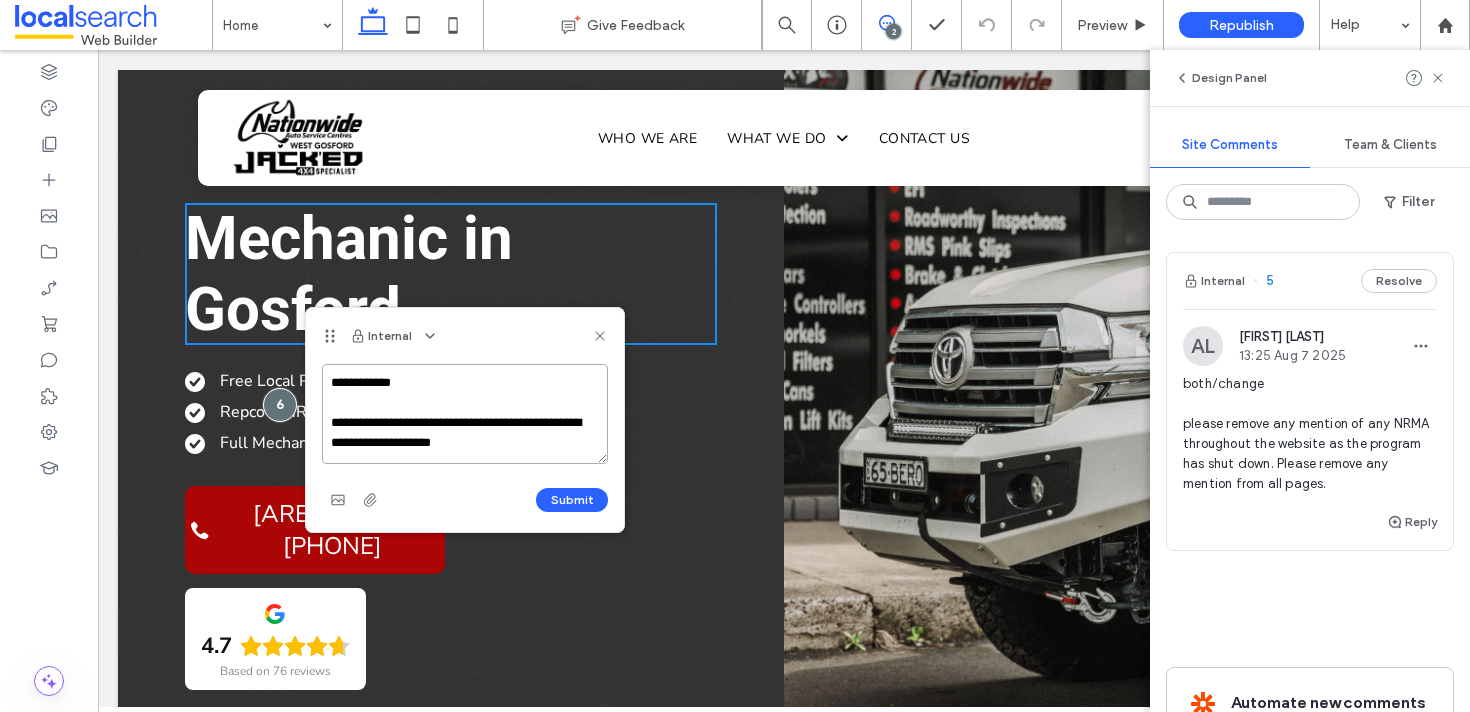 click on "**********" at bounding box center [465, 414] 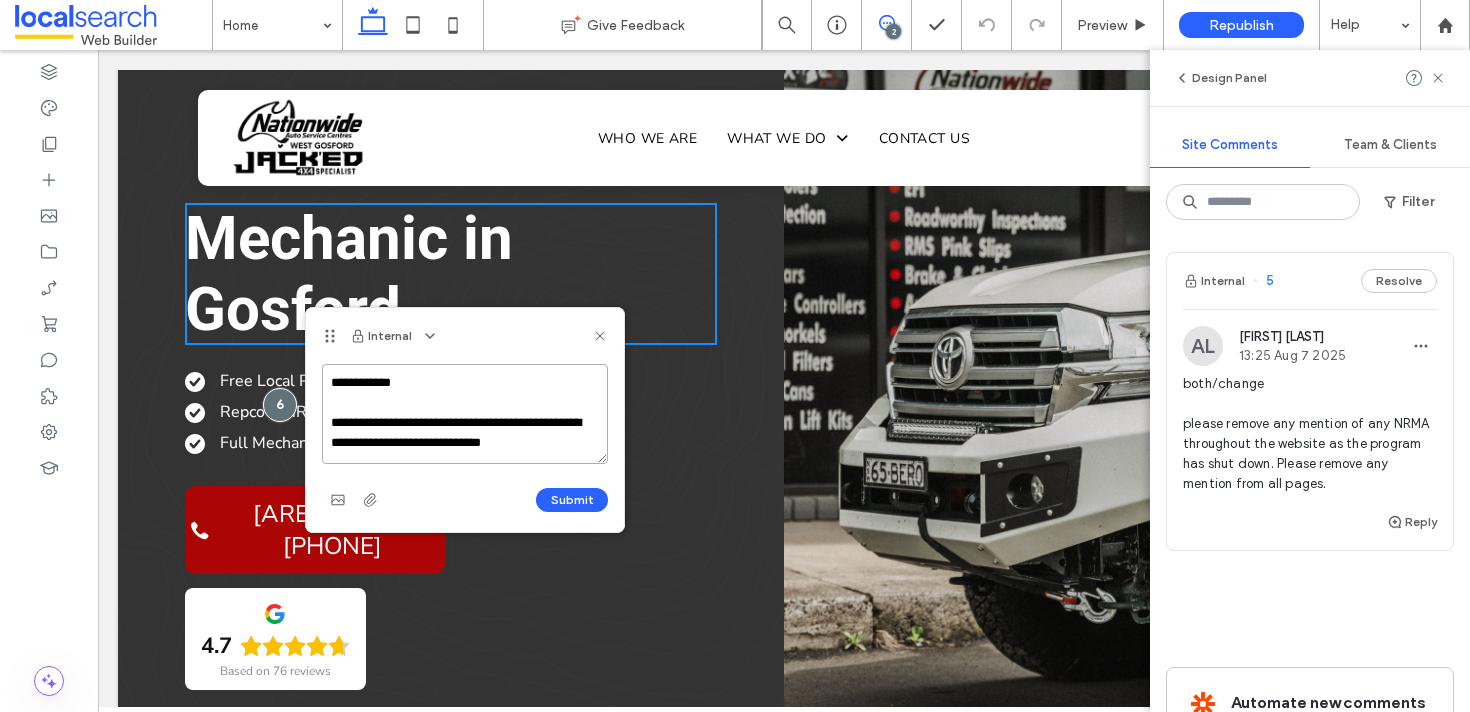 scroll, scrollTop: 8, scrollLeft: 0, axis: vertical 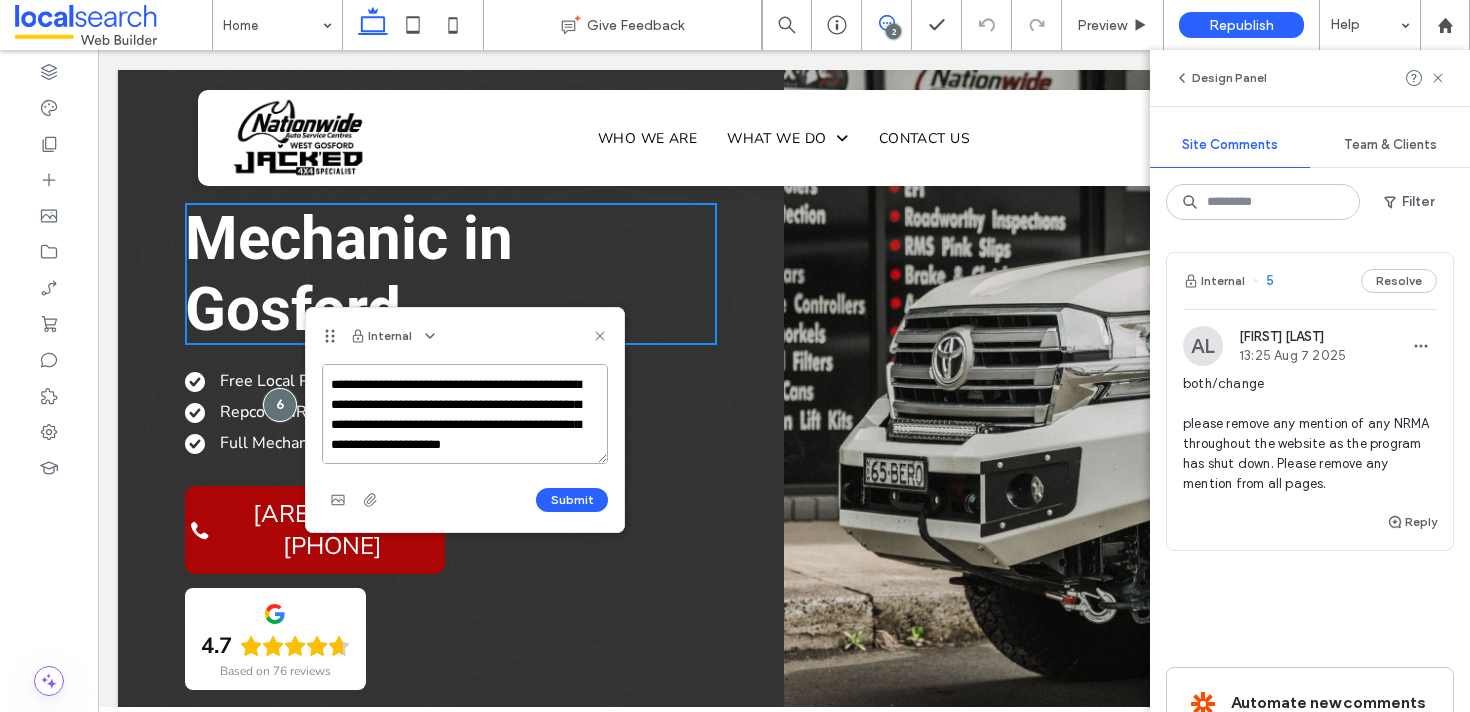 click on "**********" at bounding box center [465, 414] 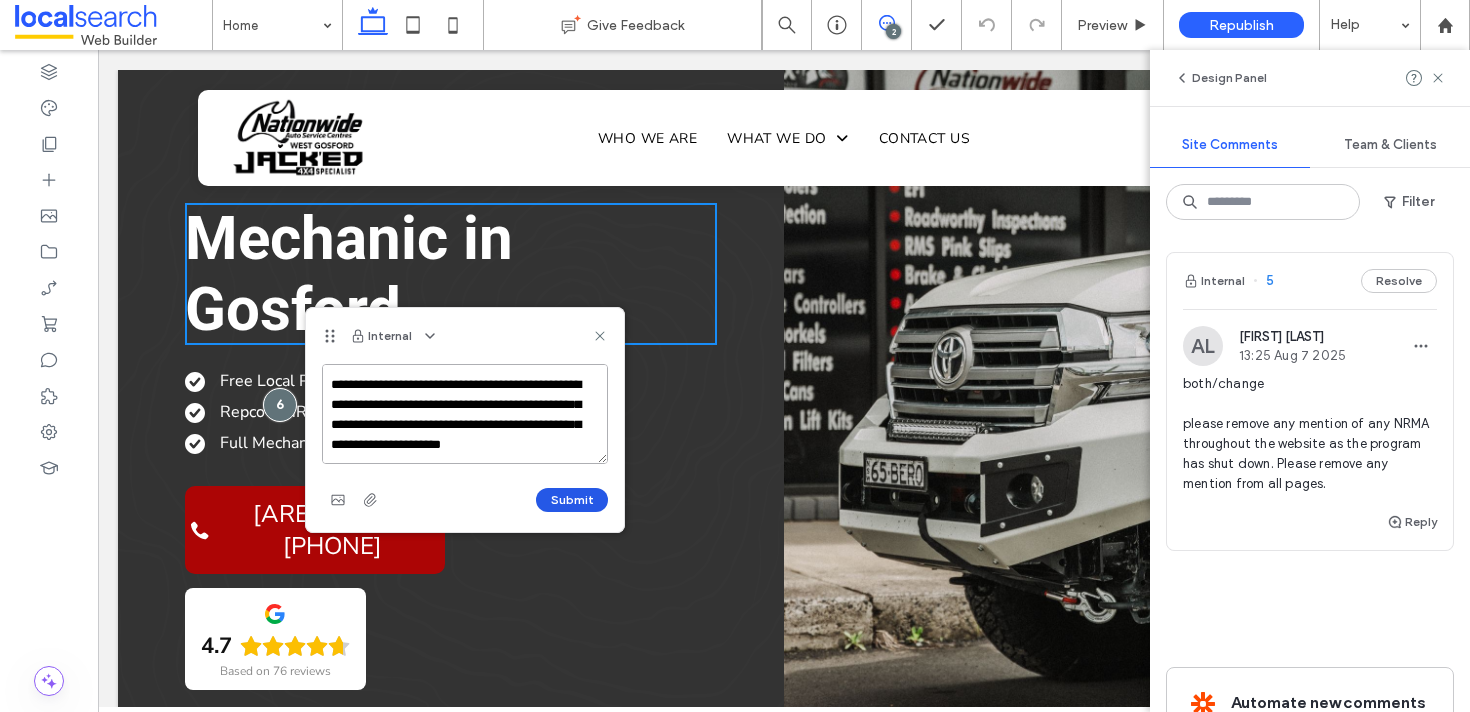 type on "**********" 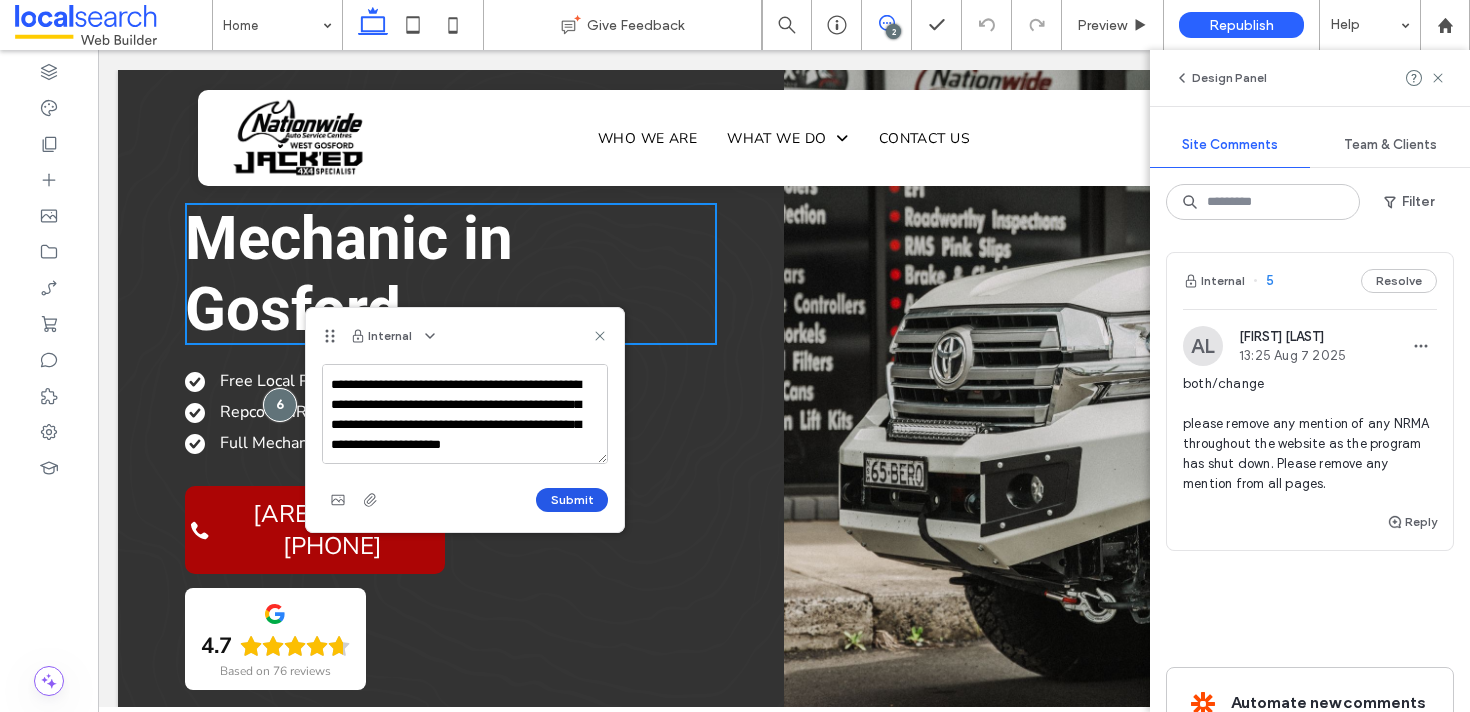 click on "Submit" at bounding box center (572, 500) 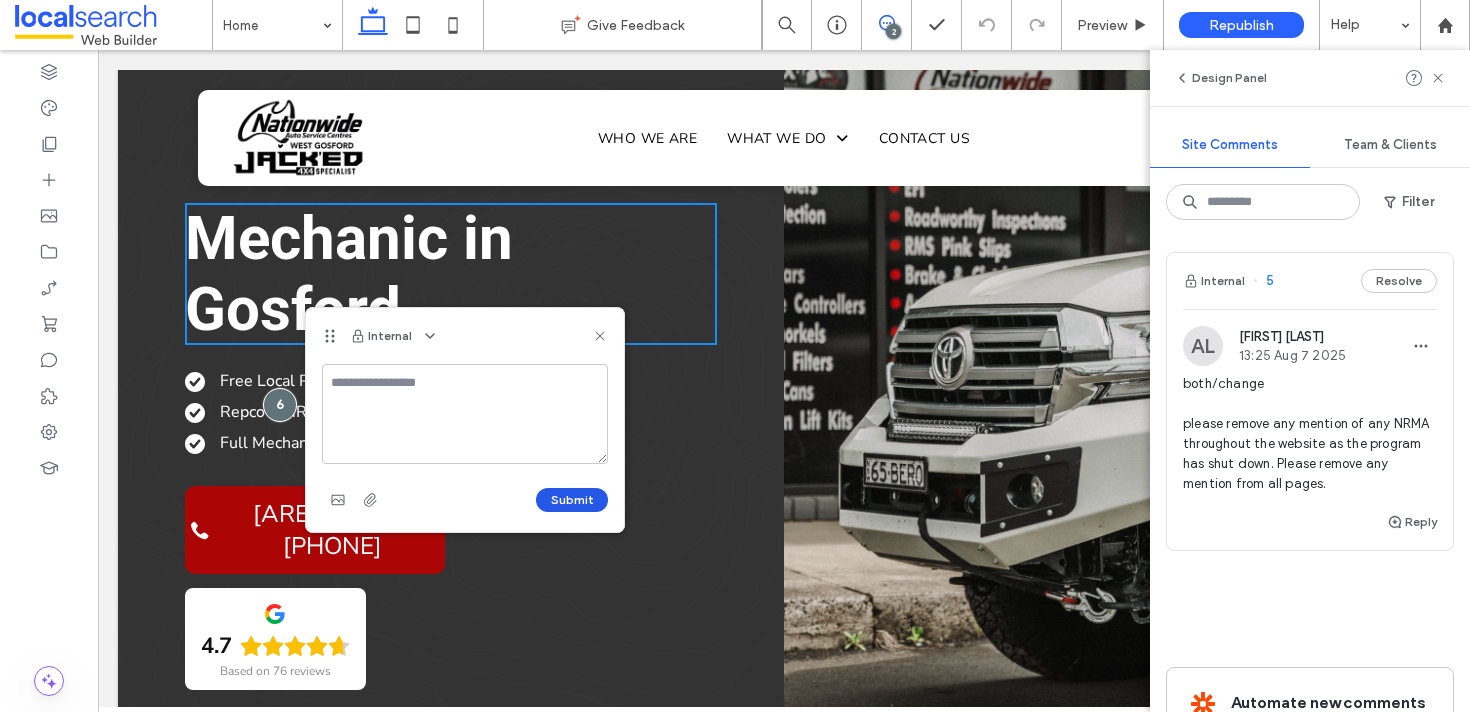scroll, scrollTop: 0, scrollLeft: 0, axis: both 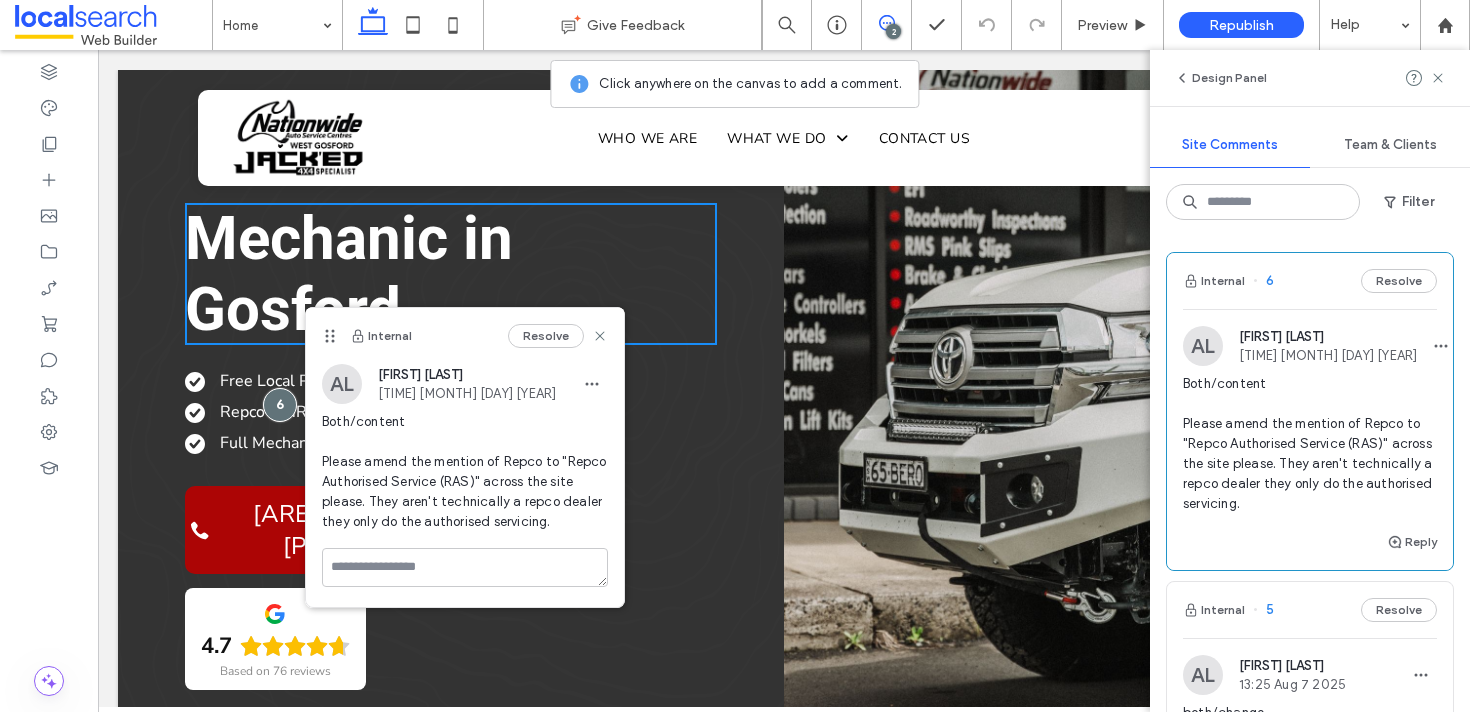 click on "Resolve" at bounding box center (558, 336) 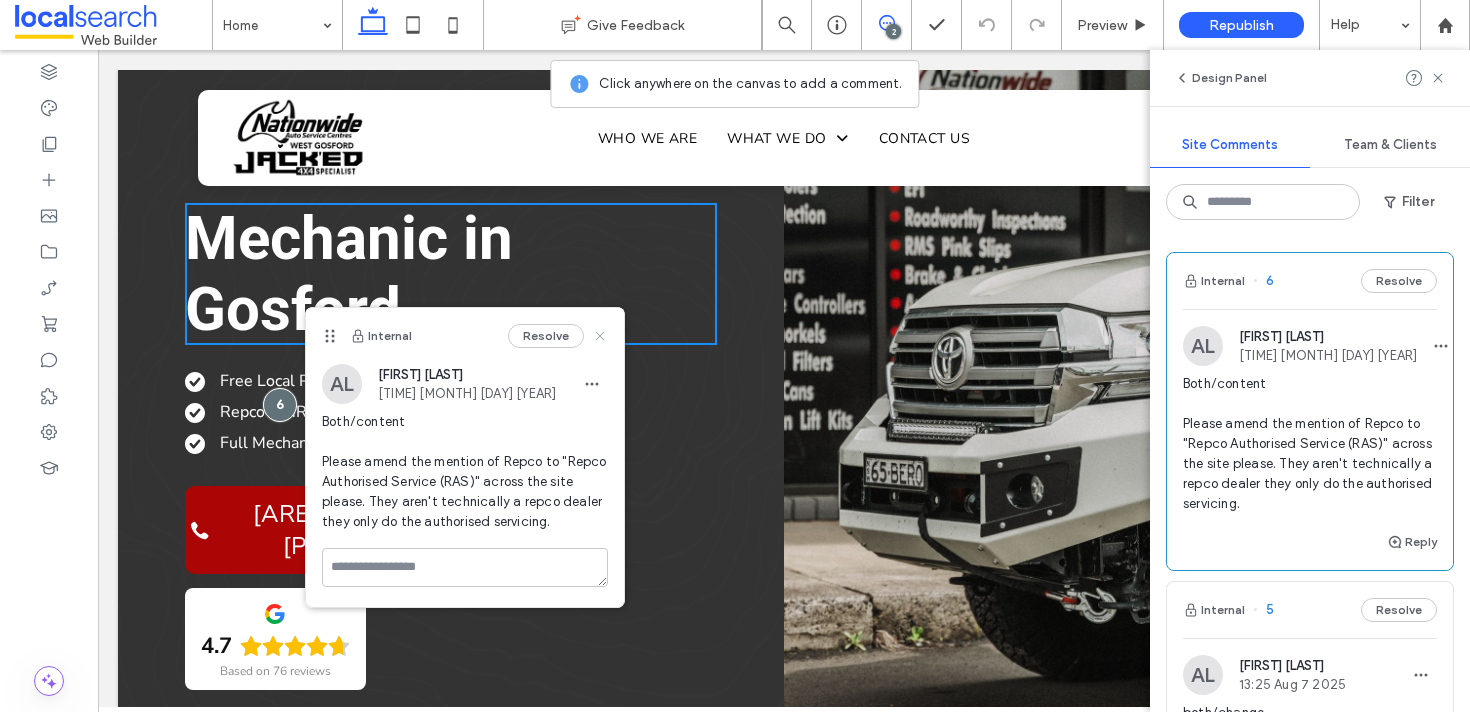 click 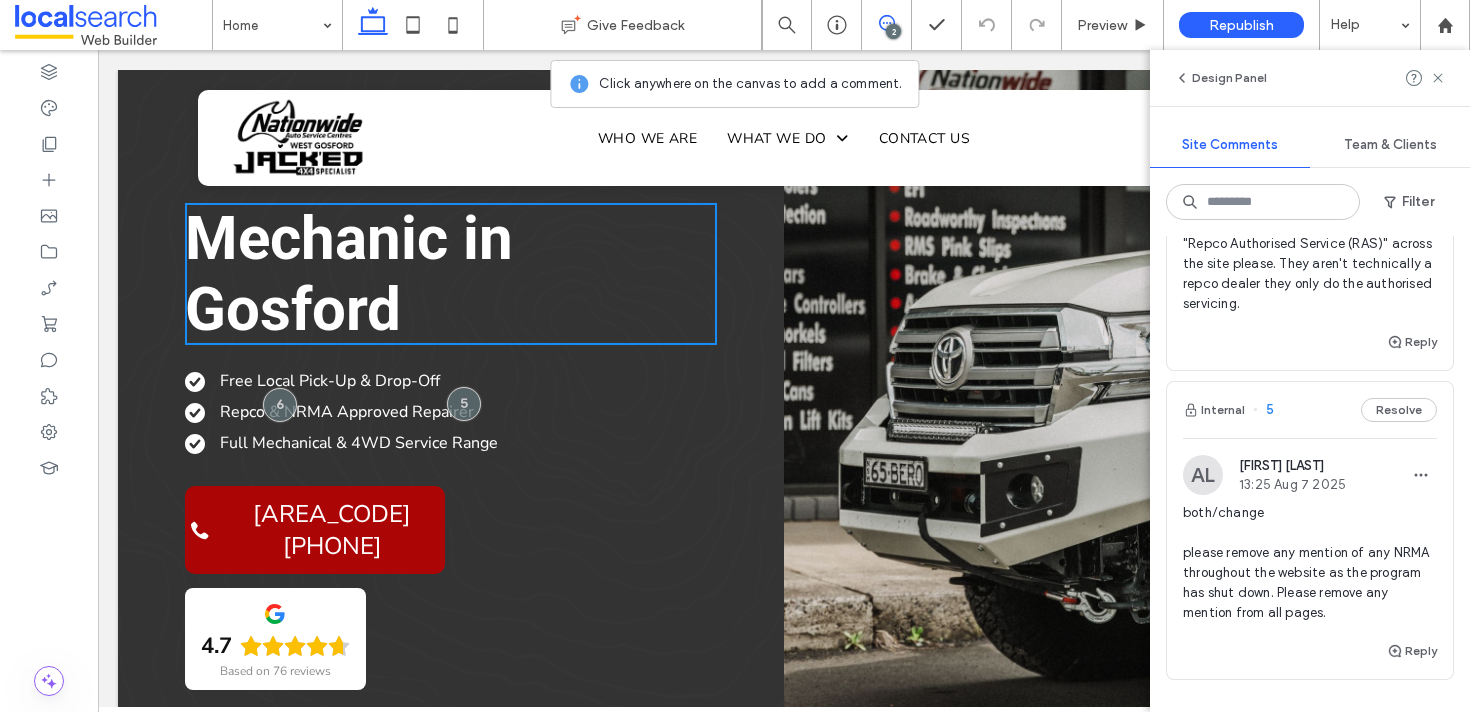 scroll, scrollTop: 246, scrollLeft: 0, axis: vertical 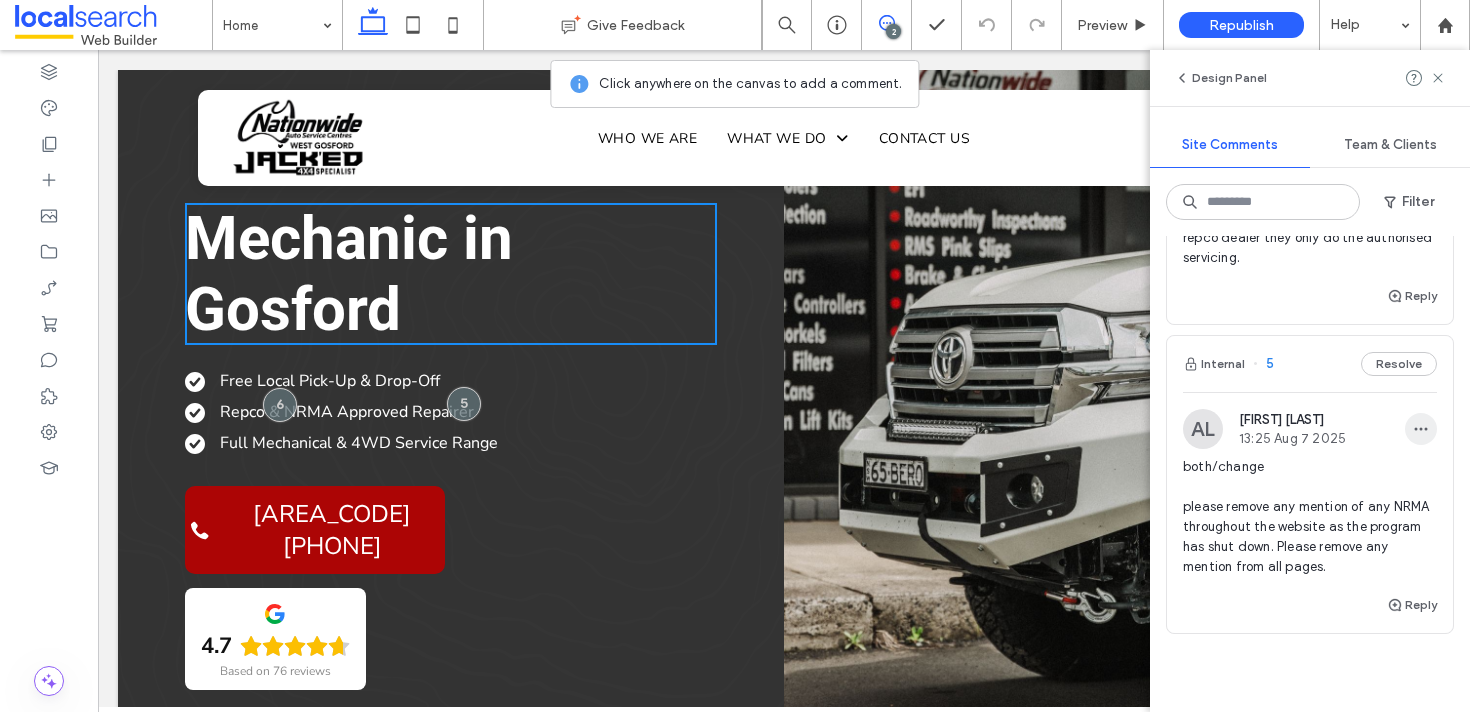 click 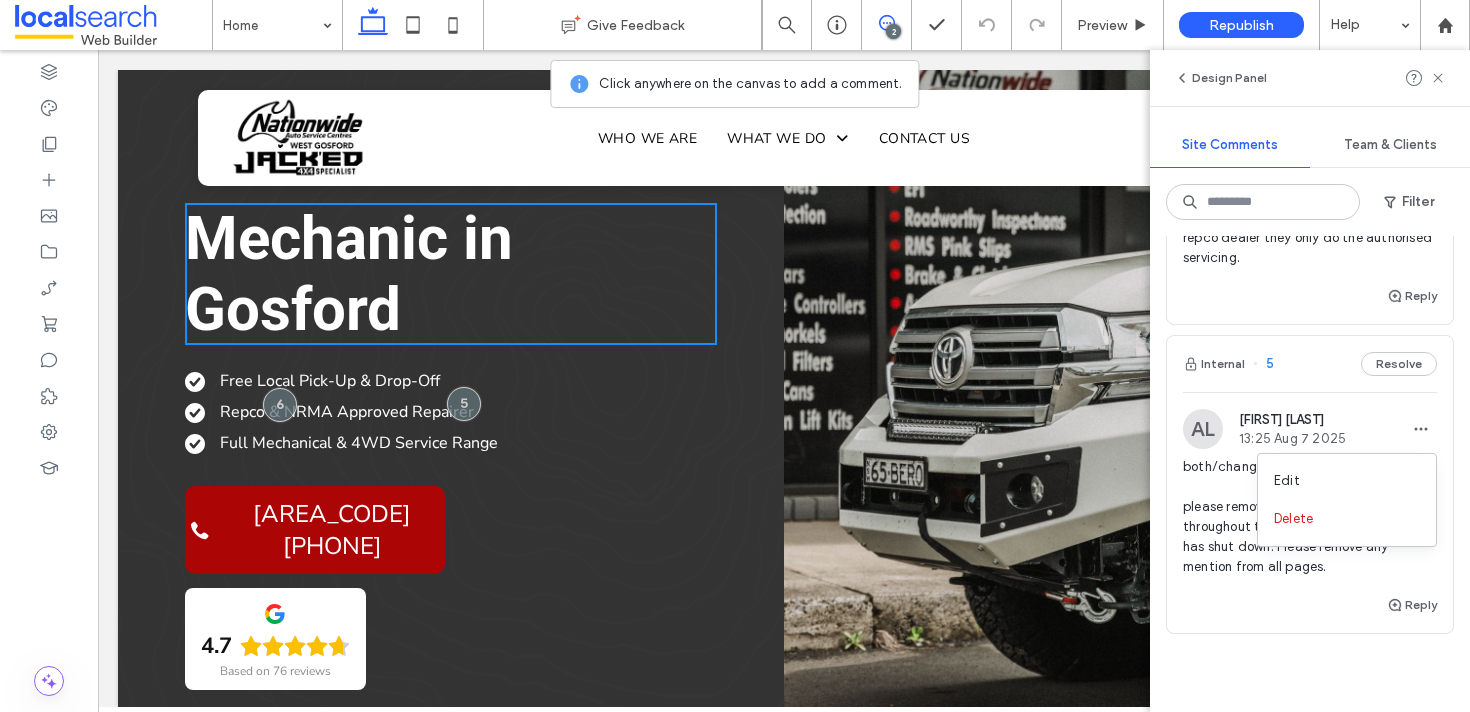 click on "Edit" at bounding box center [1347, 481] 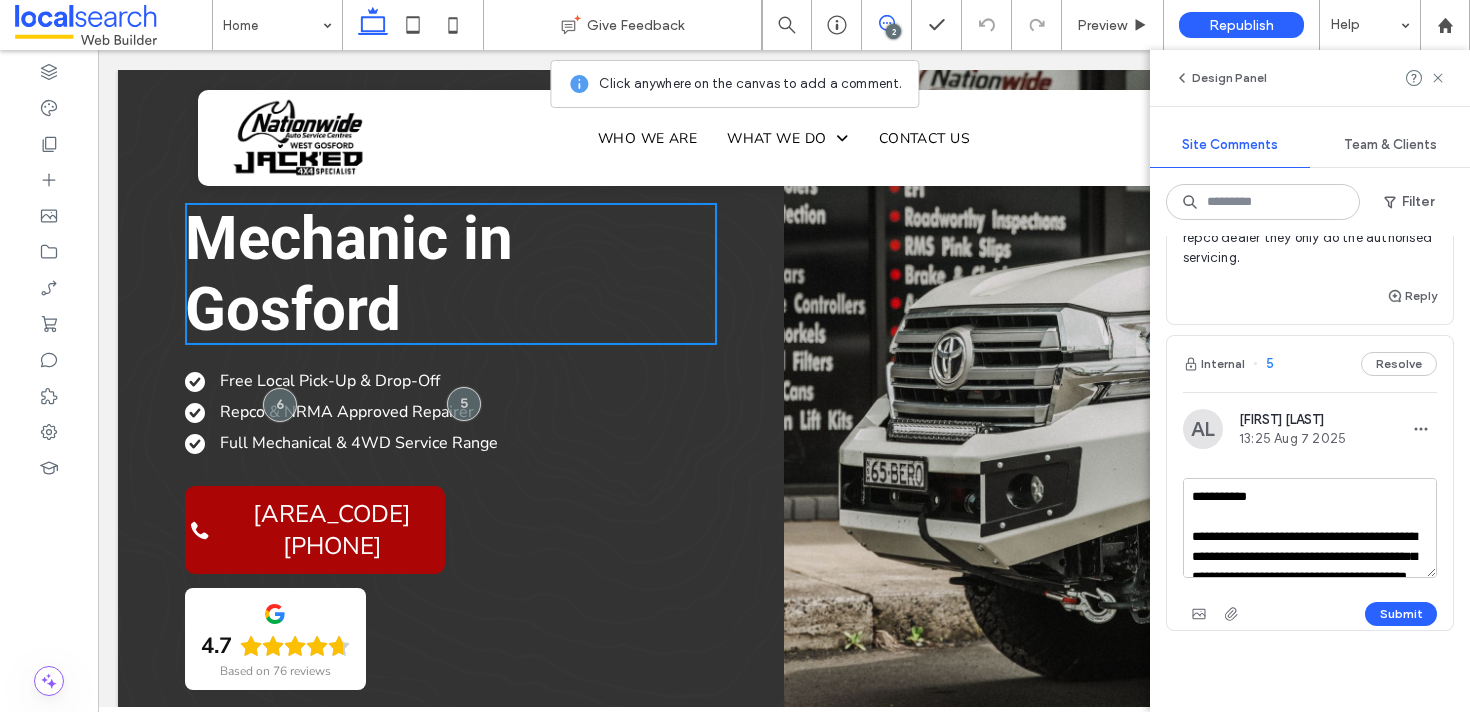 click on "**********" at bounding box center [1310, 528] 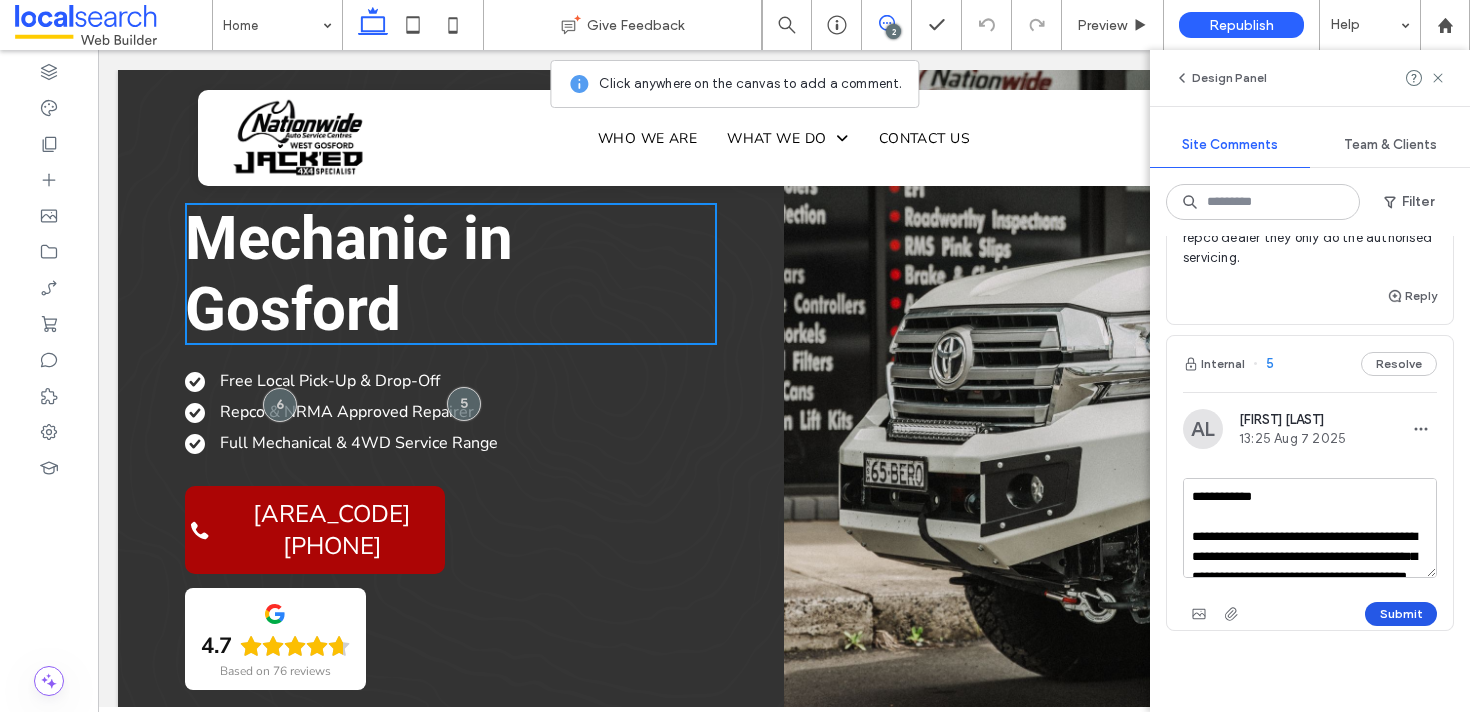 type on "**********" 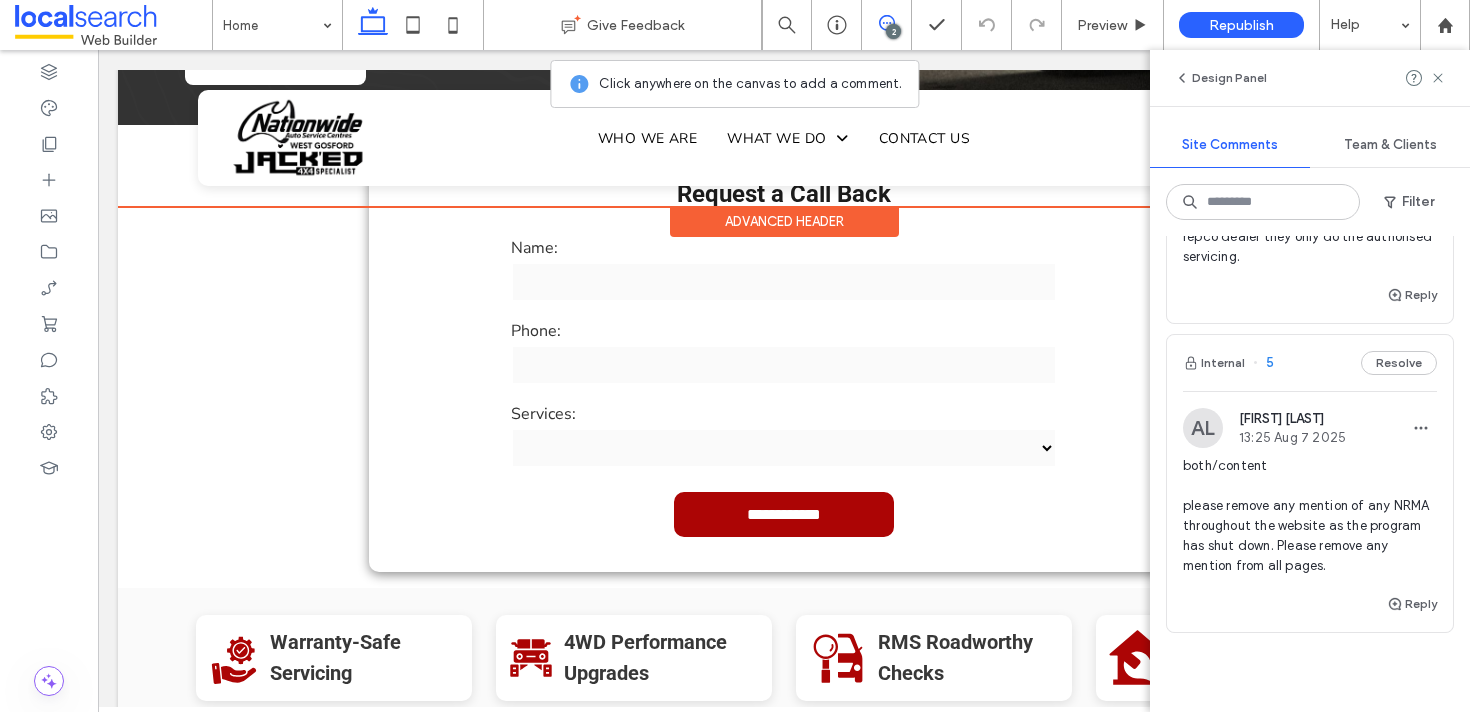 scroll, scrollTop: 608, scrollLeft: 0, axis: vertical 